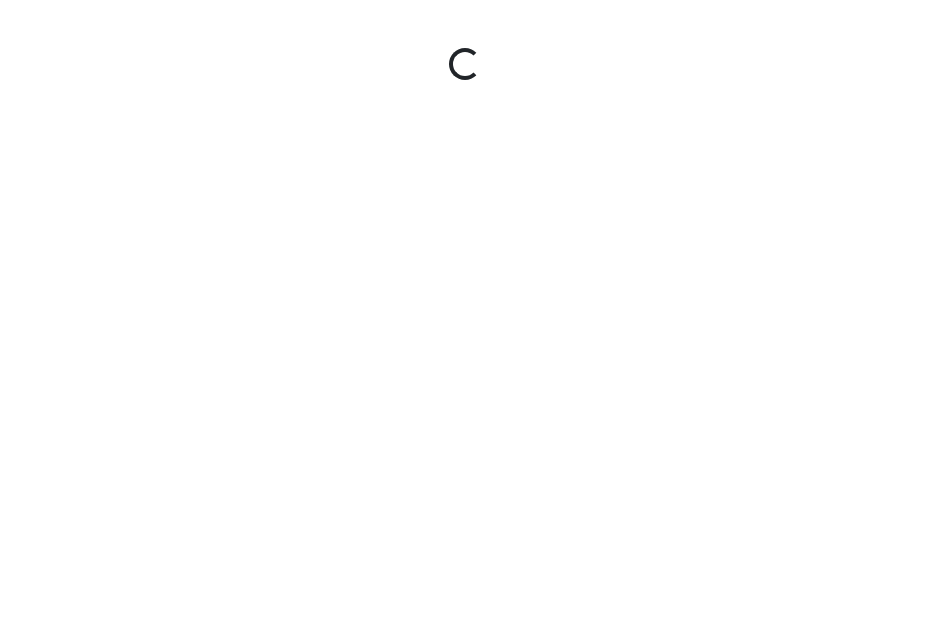 scroll, scrollTop: 0, scrollLeft: 0, axis: both 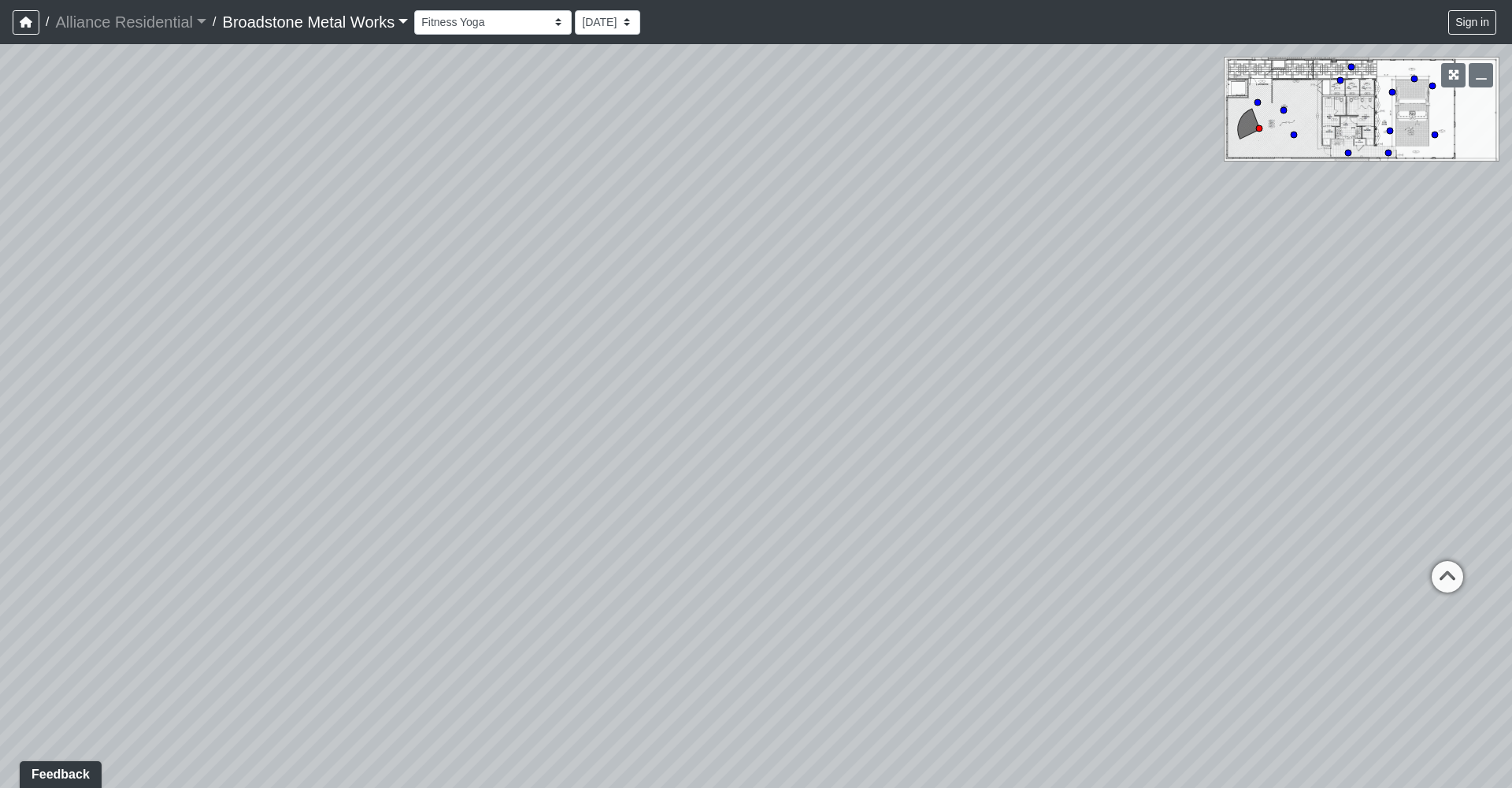 drag, startPoint x: 810, startPoint y: 258, endPoint x: 1355, endPoint y: 140, distance: 557.628 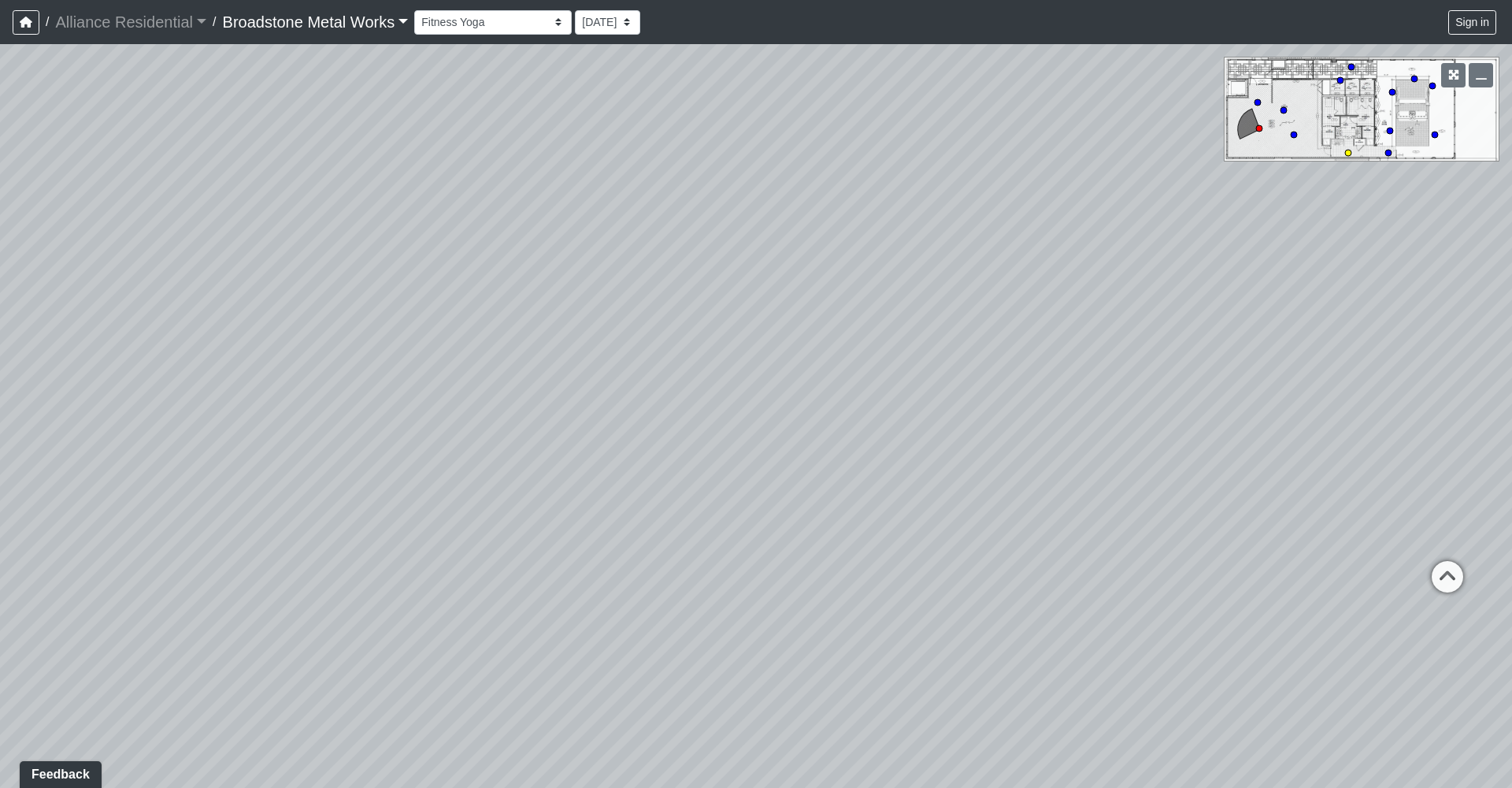 click 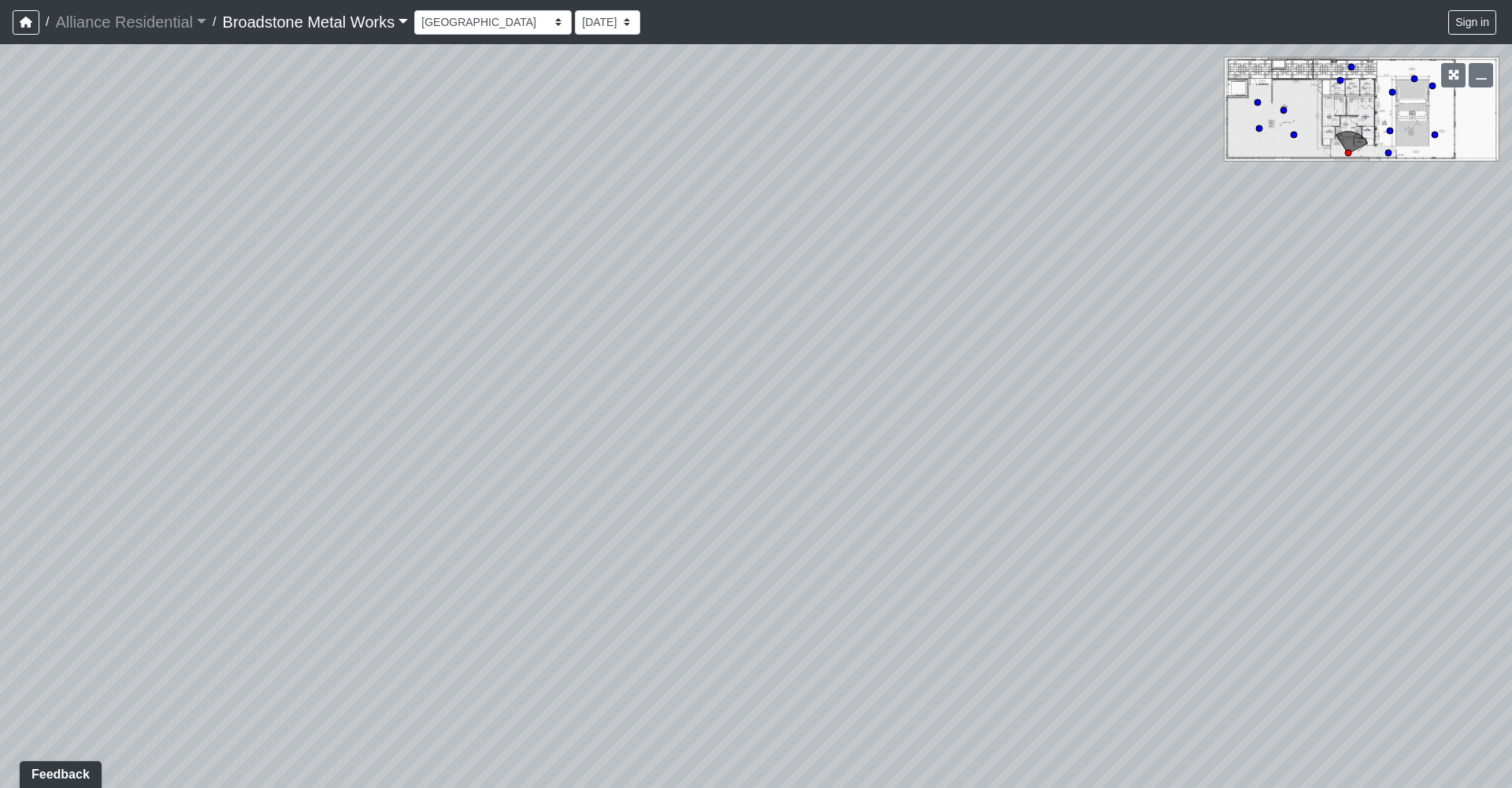 drag, startPoint x: 519, startPoint y: 428, endPoint x: 1505, endPoint y: 354, distance: 988.773 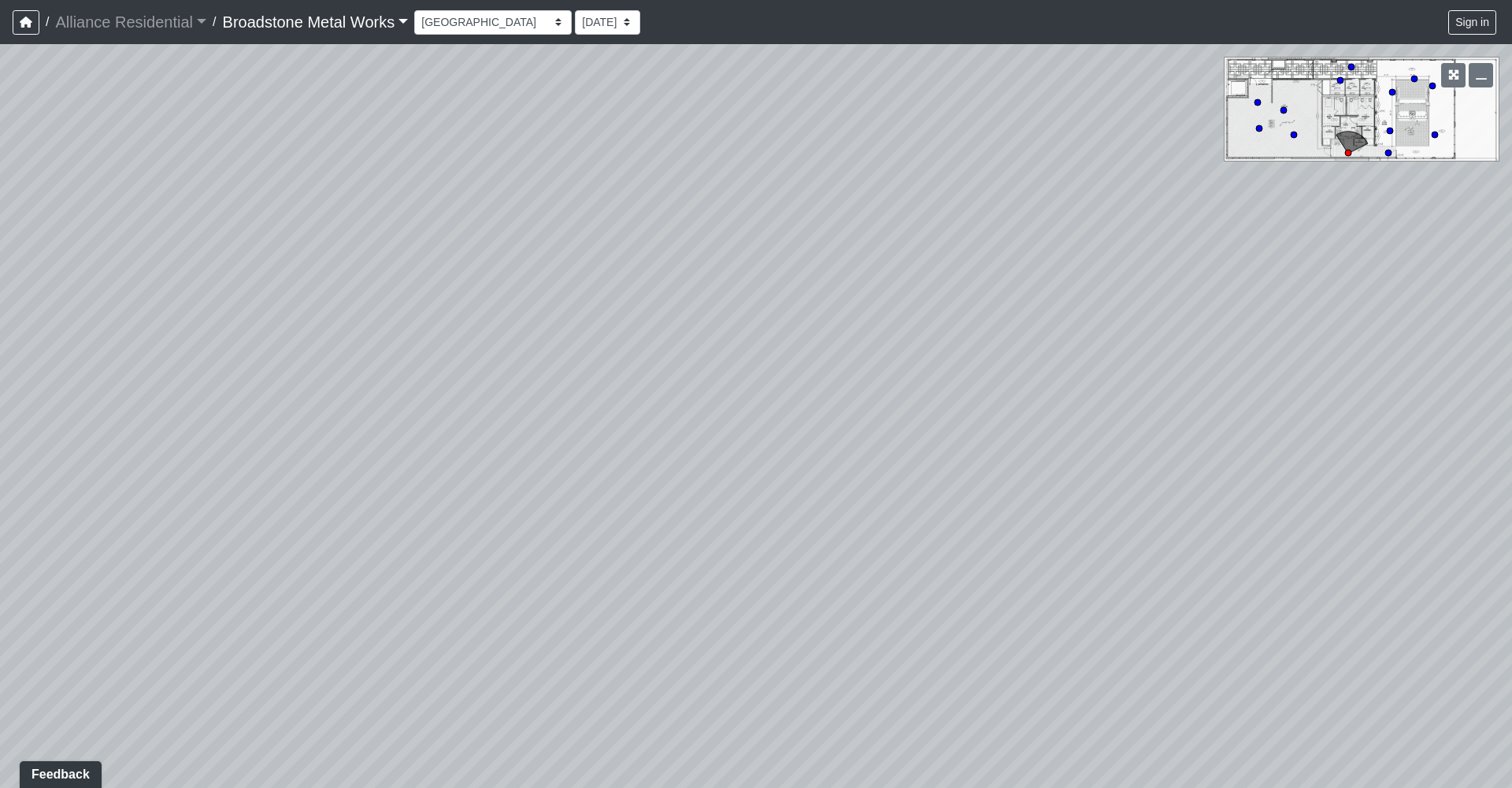 click on "Loading... Fitness Mirrors Loading... Fitness Equipment Loading... Fitness Entry Loading... Lounge Entry Loading... Fitness Equipment" at bounding box center (756, 416) 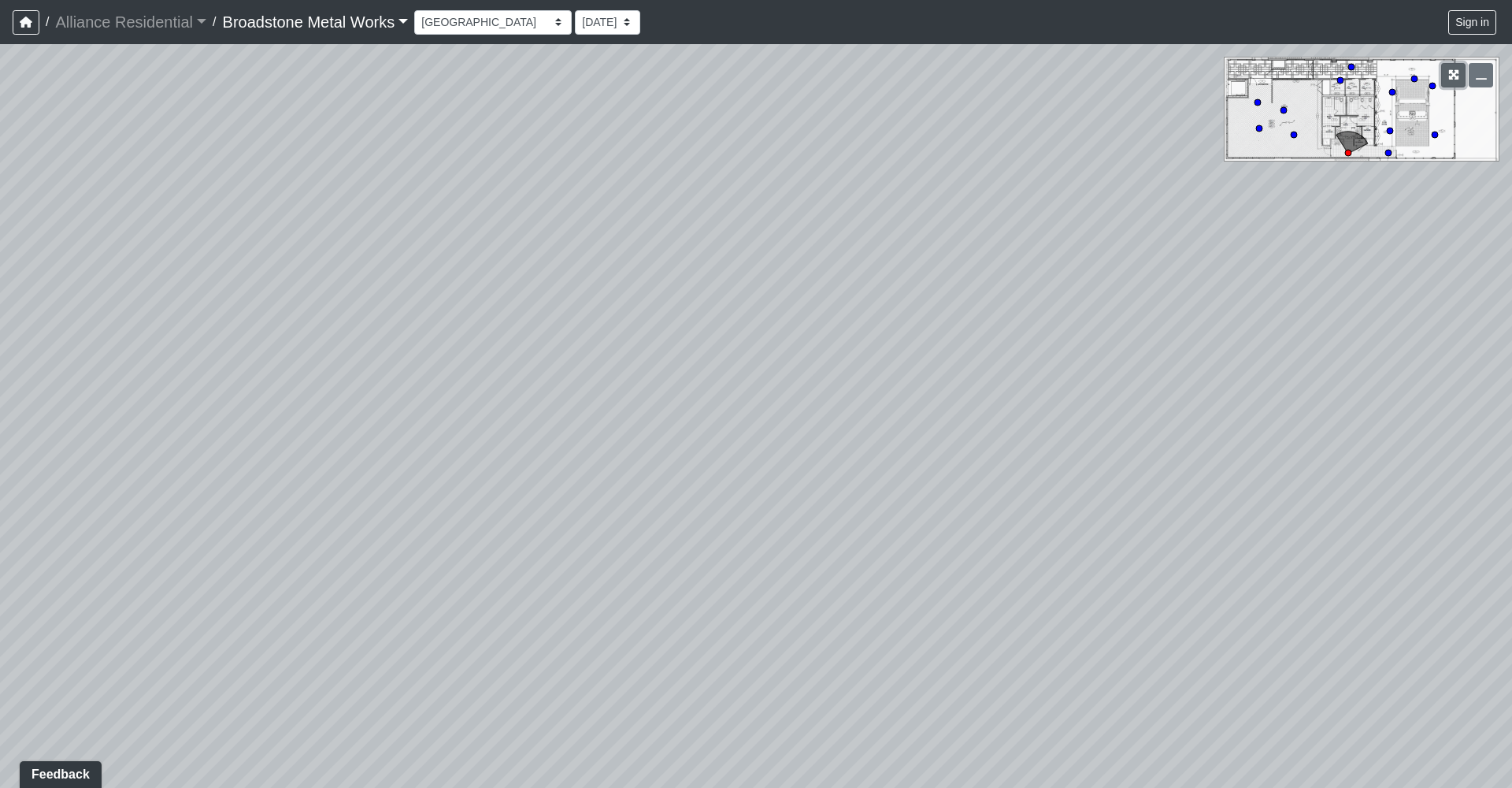 drag, startPoint x: 1455, startPoint y: 78, endPoint x: 1340, endPoint y: 133, distance: 127.47549 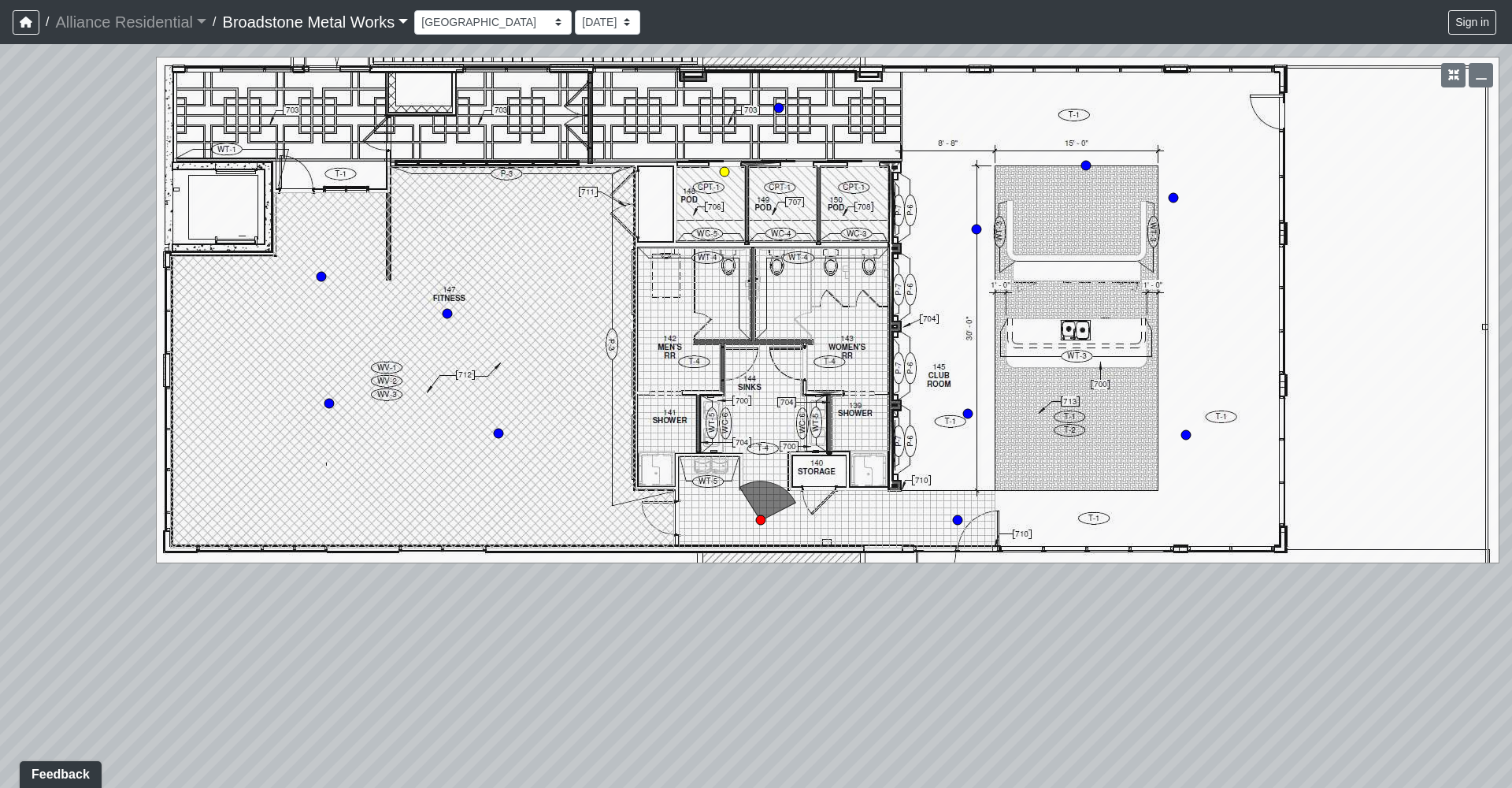 click 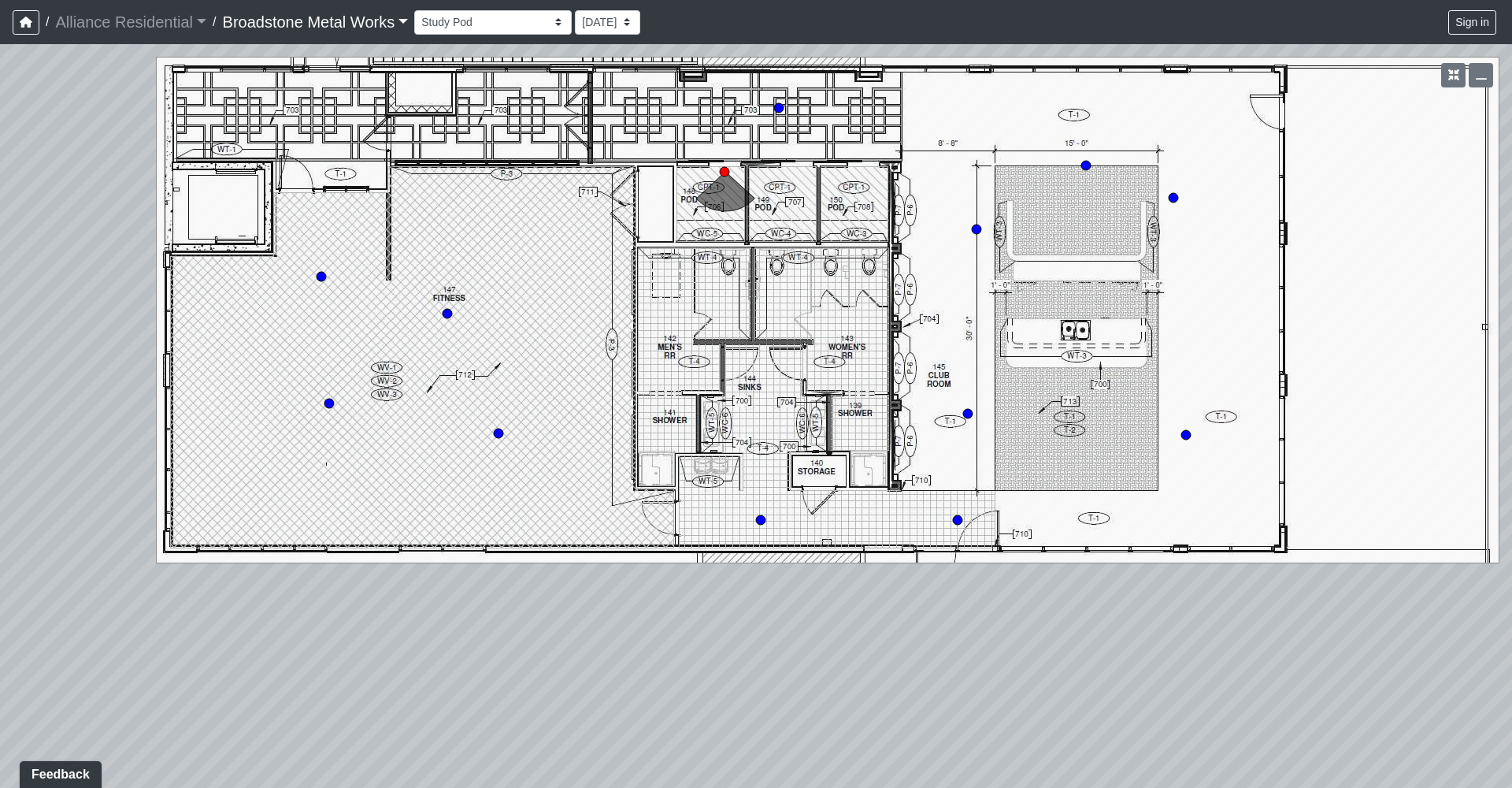 click on "Loading... Fitness Mirrors Loading... Fitness Equipment Loading... Fitness Entry Loading... Lounge Entry Loading... Fitness Equipment Loading... Study Rooms" at bounding box center (756, 416) 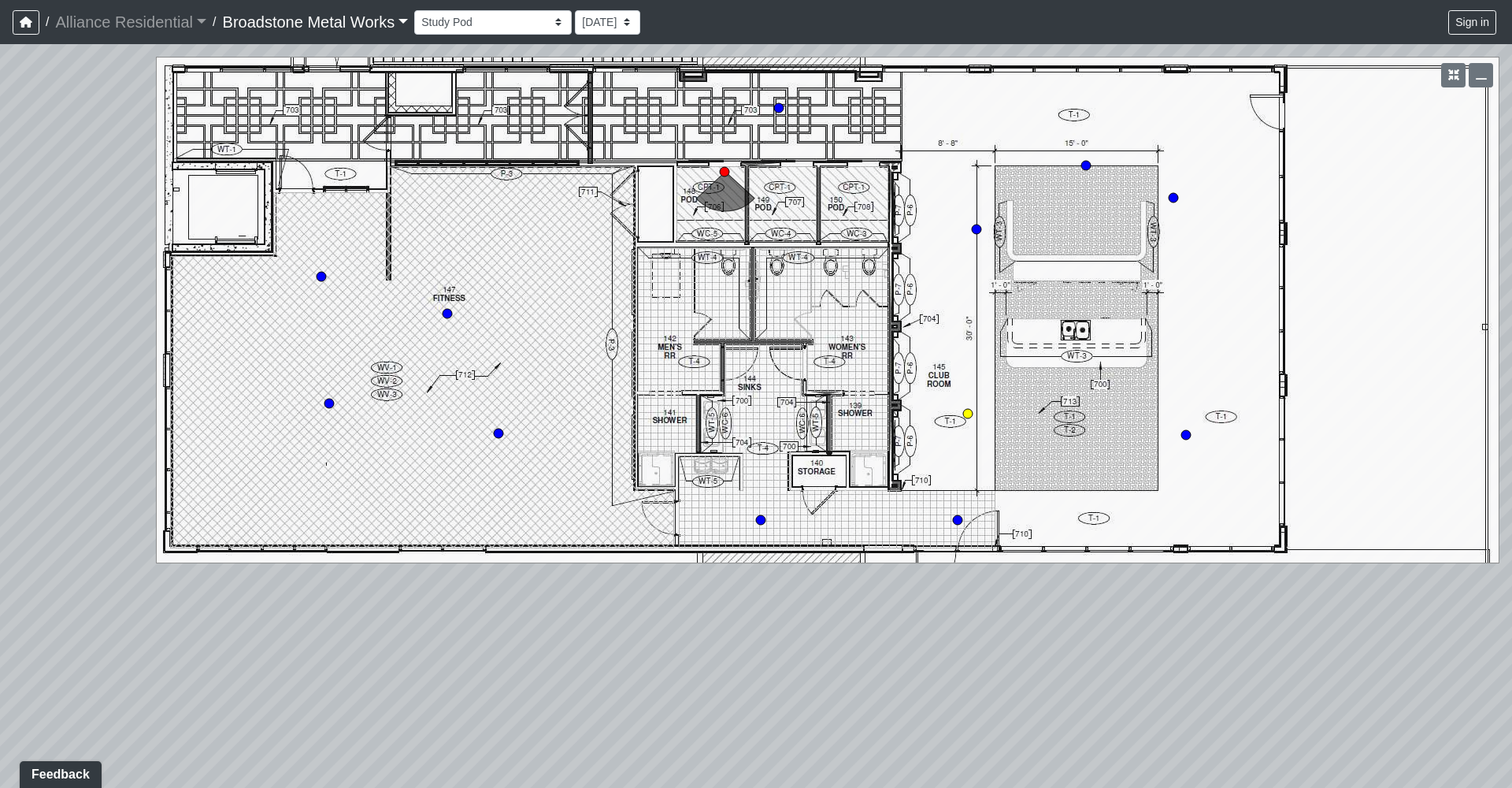 click 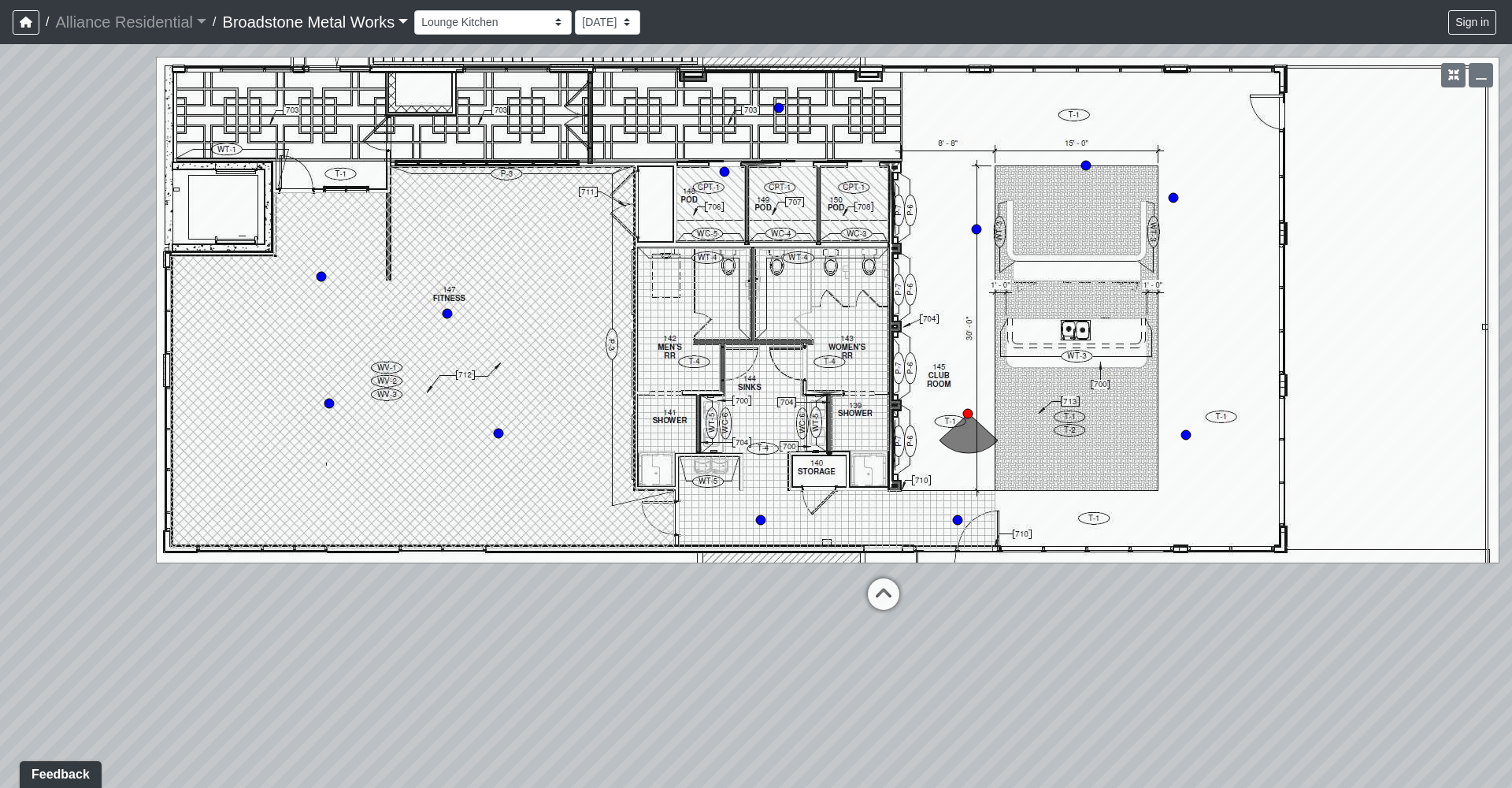 drag, startPoint x: 965, startPoint y: 412, endPoint x: 770, endPoint y: 449, distance: 198.47922 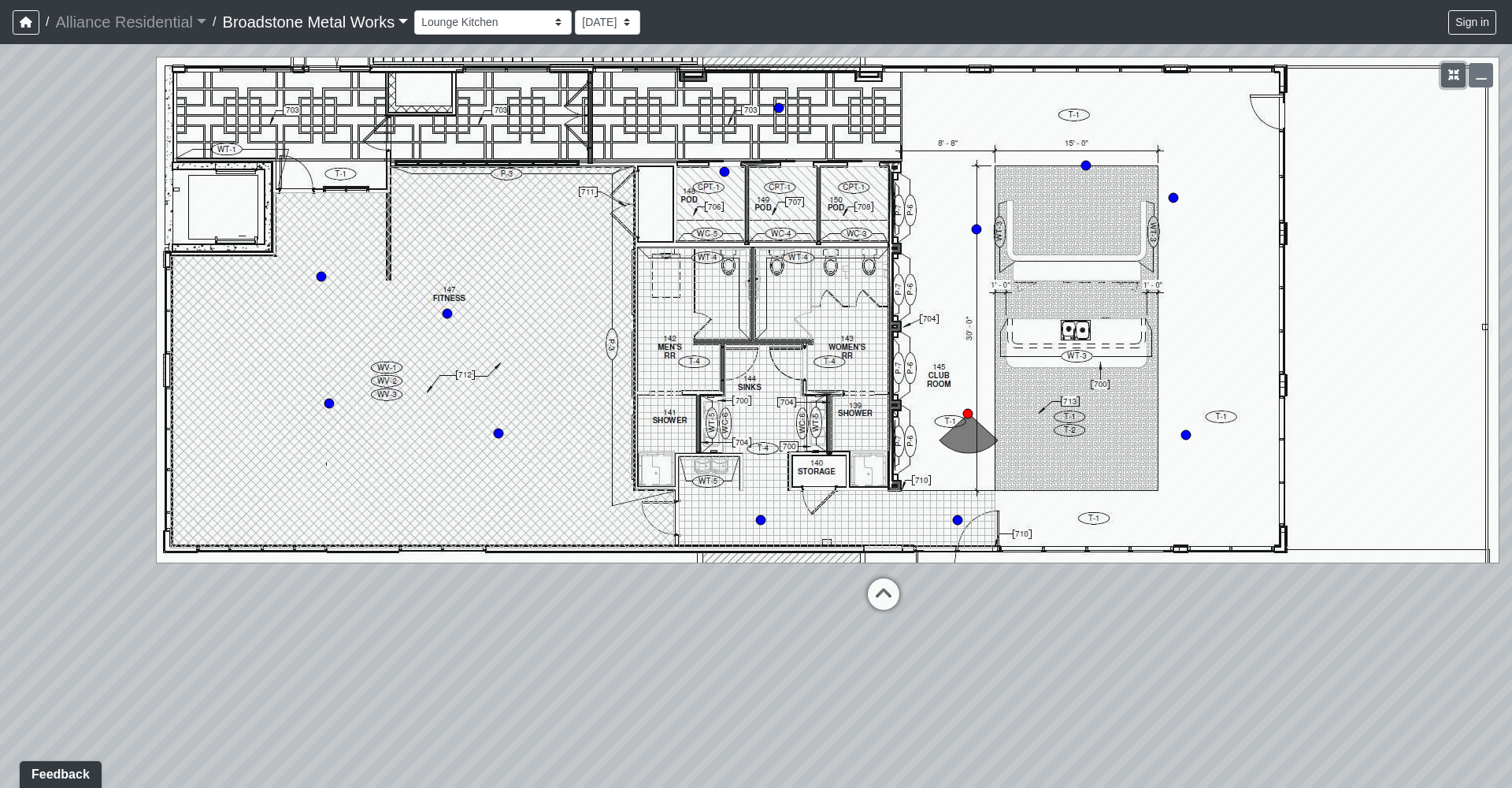 click at bounding box center (1453, 75) 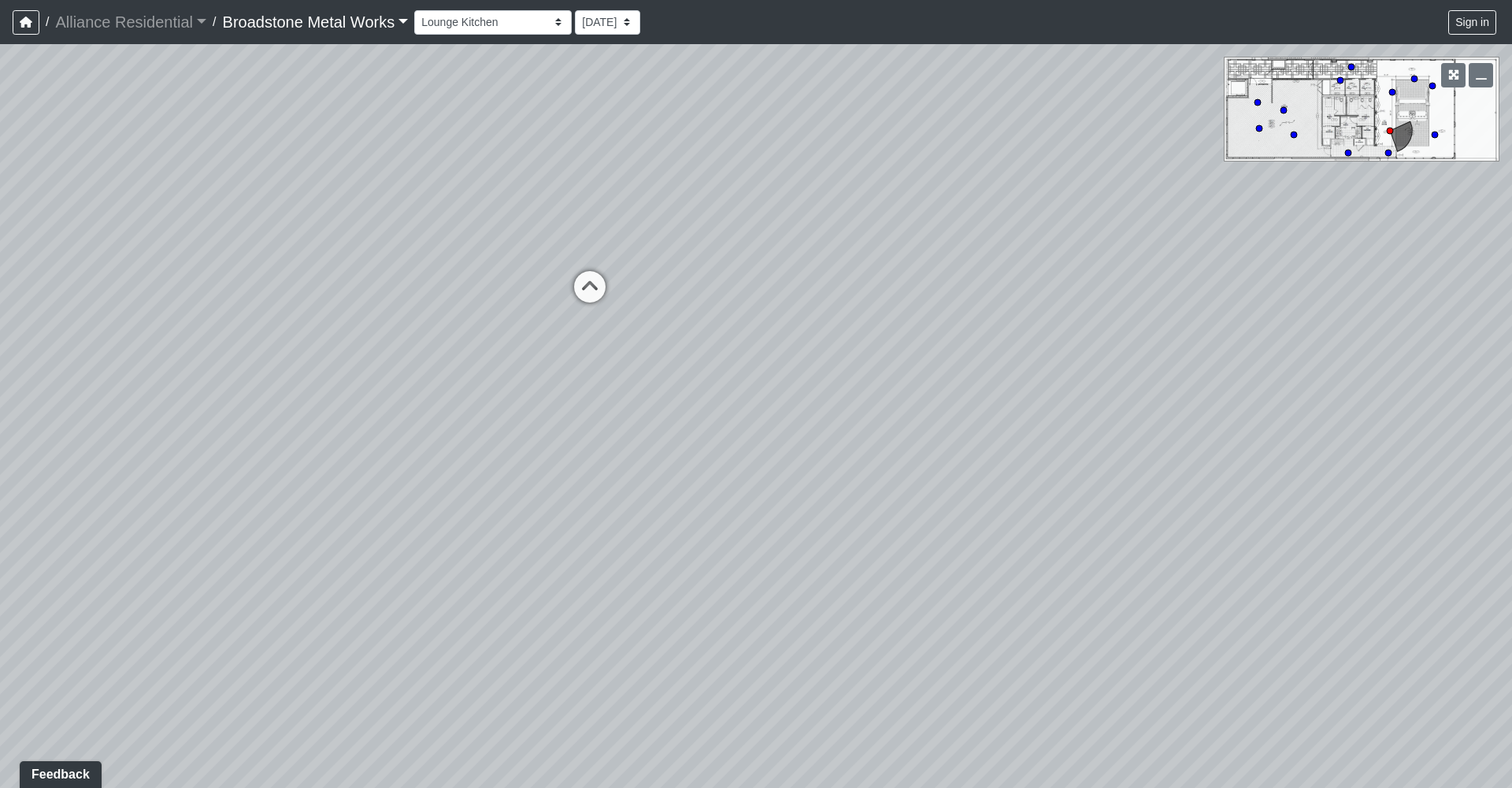 drag, startPoint x: 622, startPoint y: 527, endPoint x: 1262, endPoint y: 436, distance: 646.4372 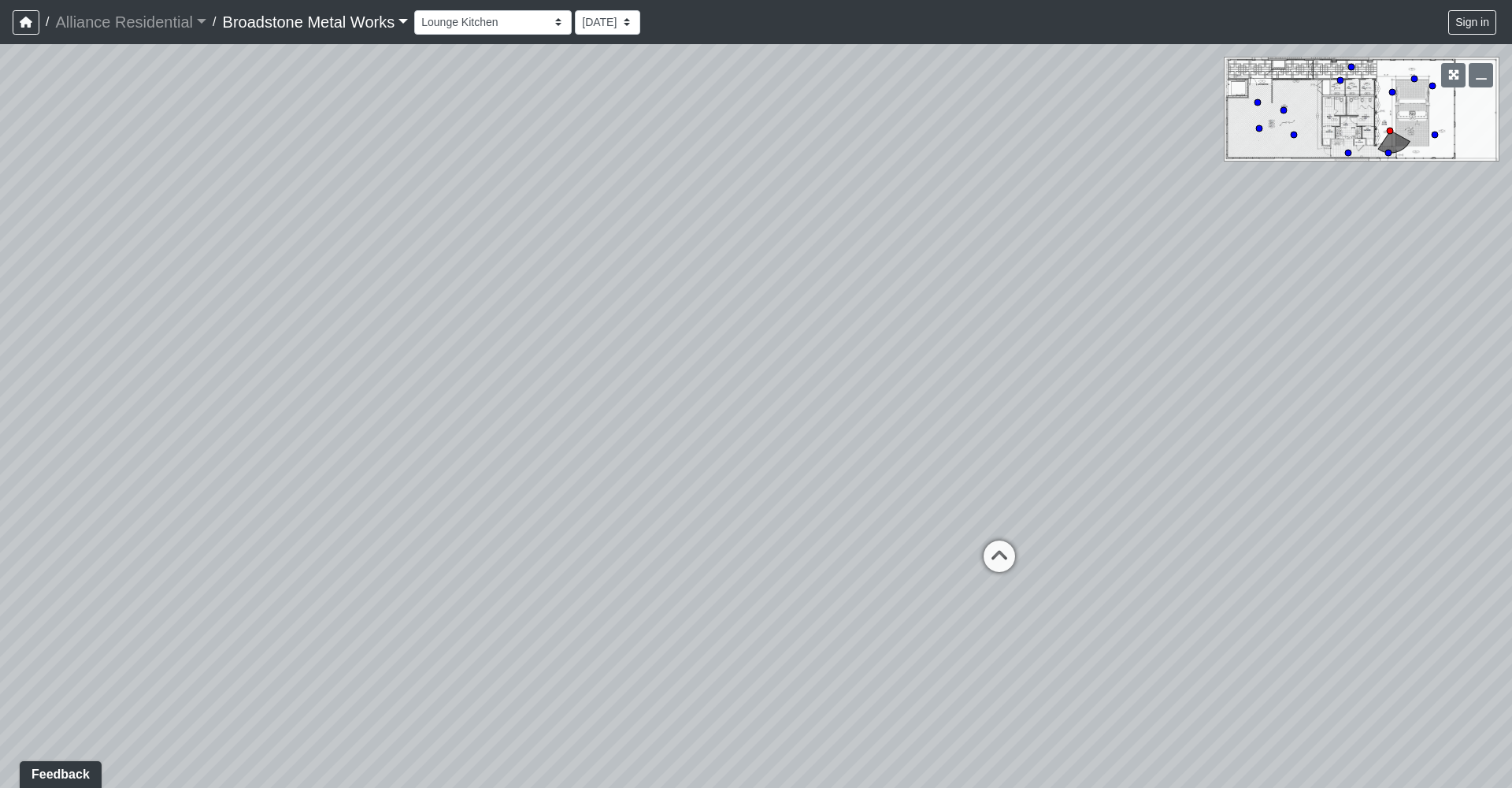 drag, startPoint x: 204, startPoint y: 511, endPoint x: -495, endPoint y: 531, distance: 699.286 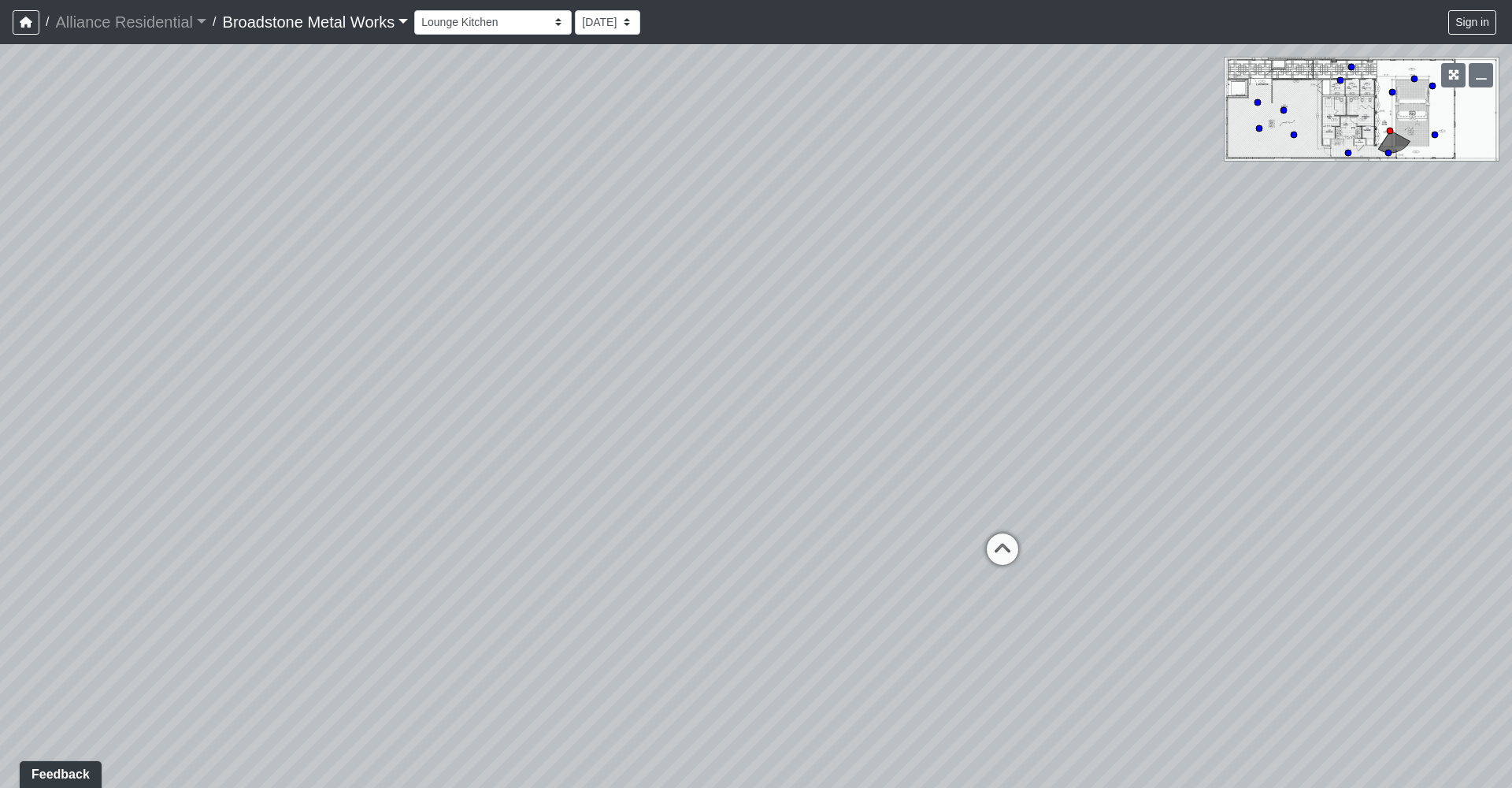 click on "Loading... Fitness Mirrors Loading... Fitness Equipment Loading... Fitness Entry Loading... Lounge Entry Loading... Fitness Equipment Loading... Study Rooms Loading... Lounge Seating Loading... Lounge Tables Loading... Lounge Arch Wall Loading... [GEOGRAPHIC_DATA] Exit Loading... Lounge Entry" at bounding box center (756, 416) 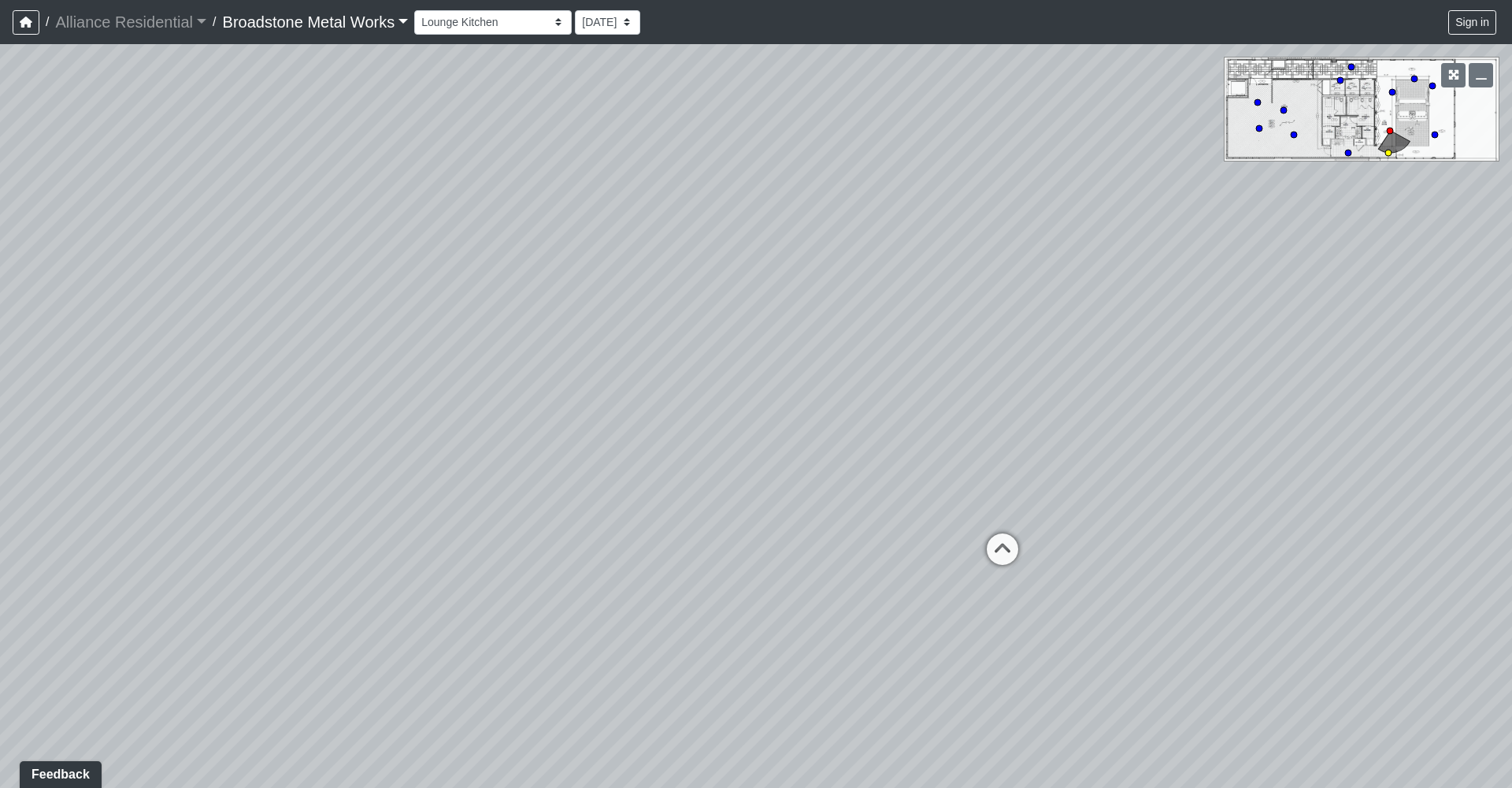click at bounding box center [1002, 557] 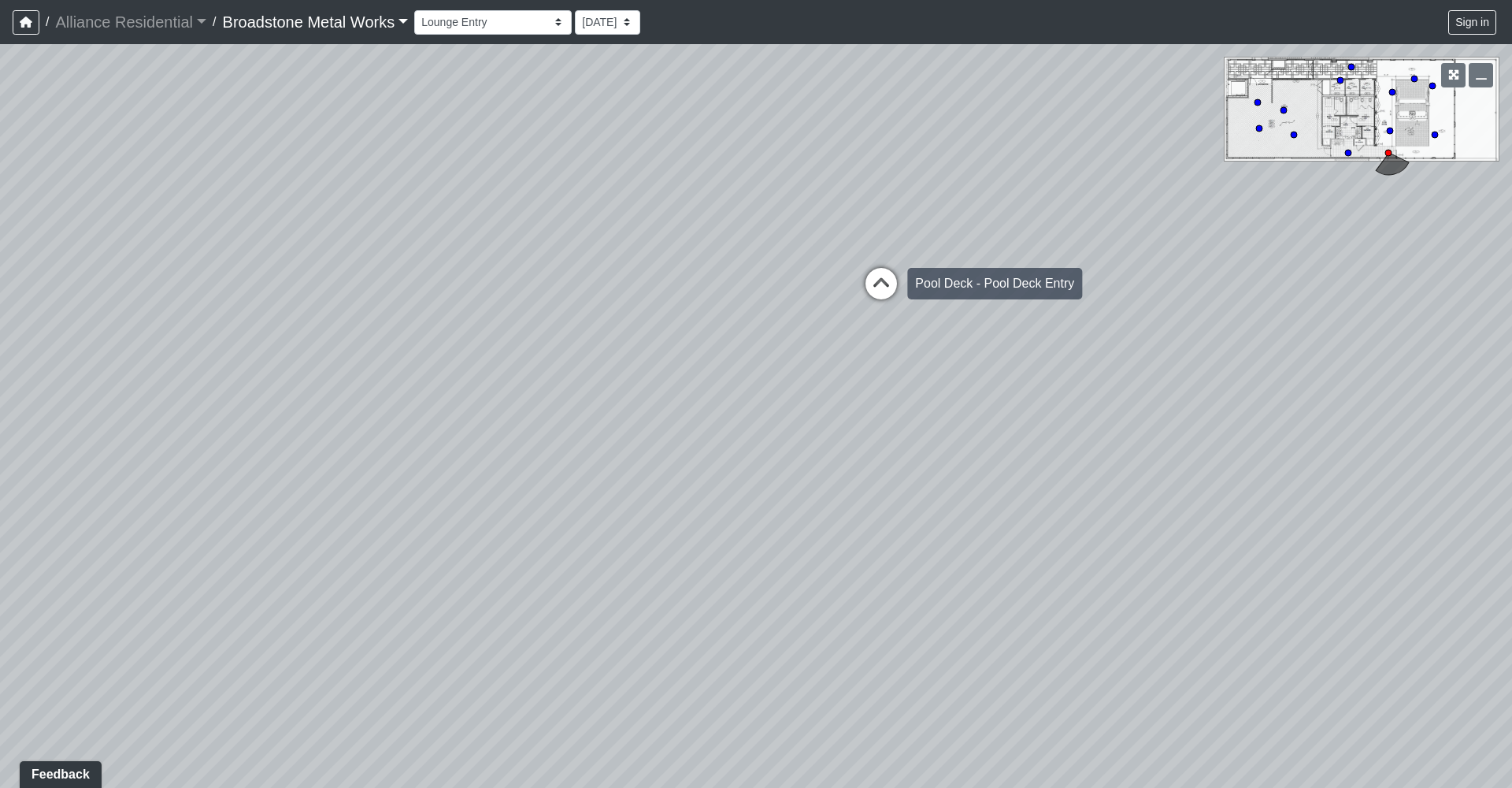 click at bounding box center [881, 292] 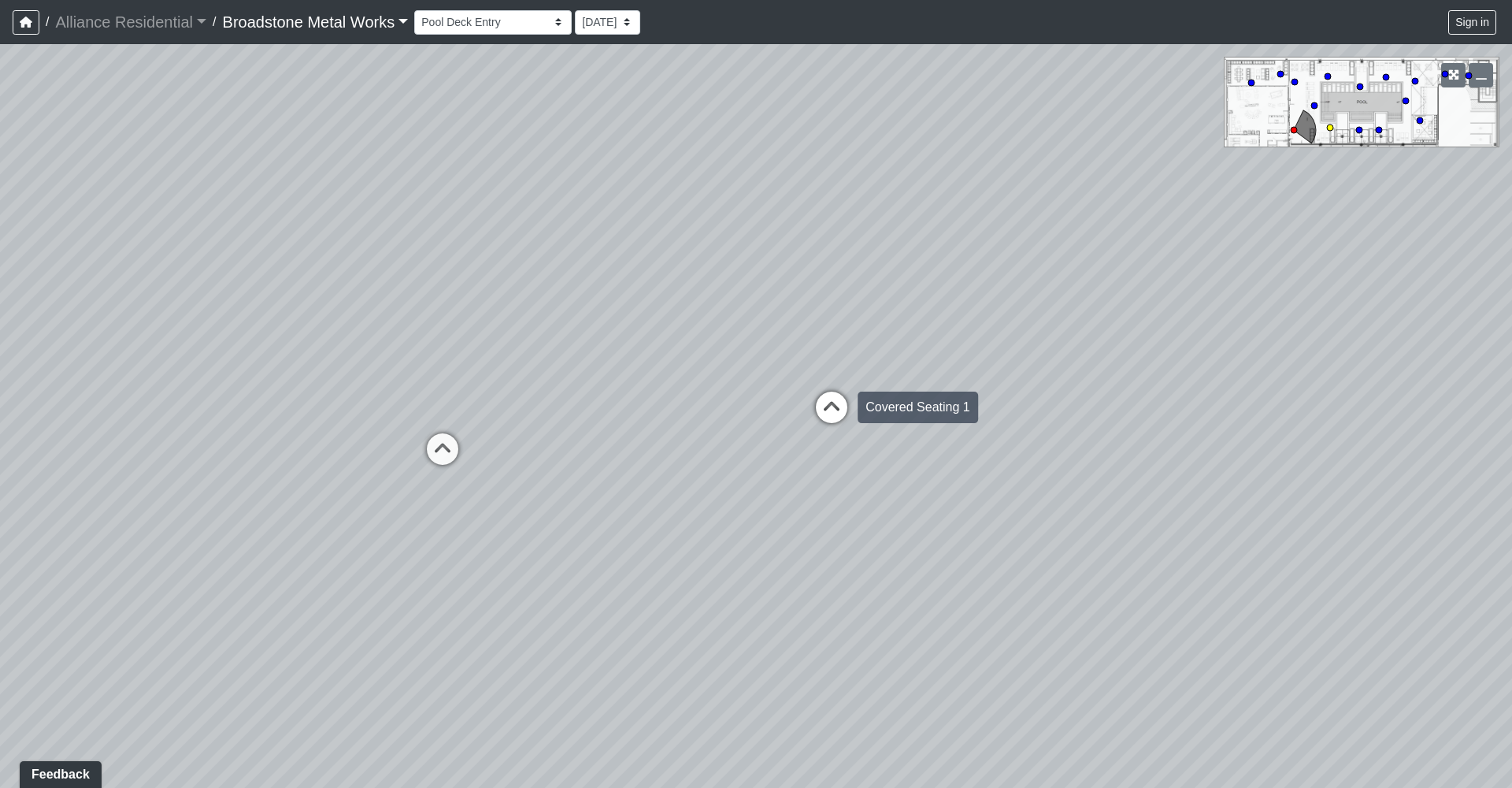 click at bounding box center [832, 415] 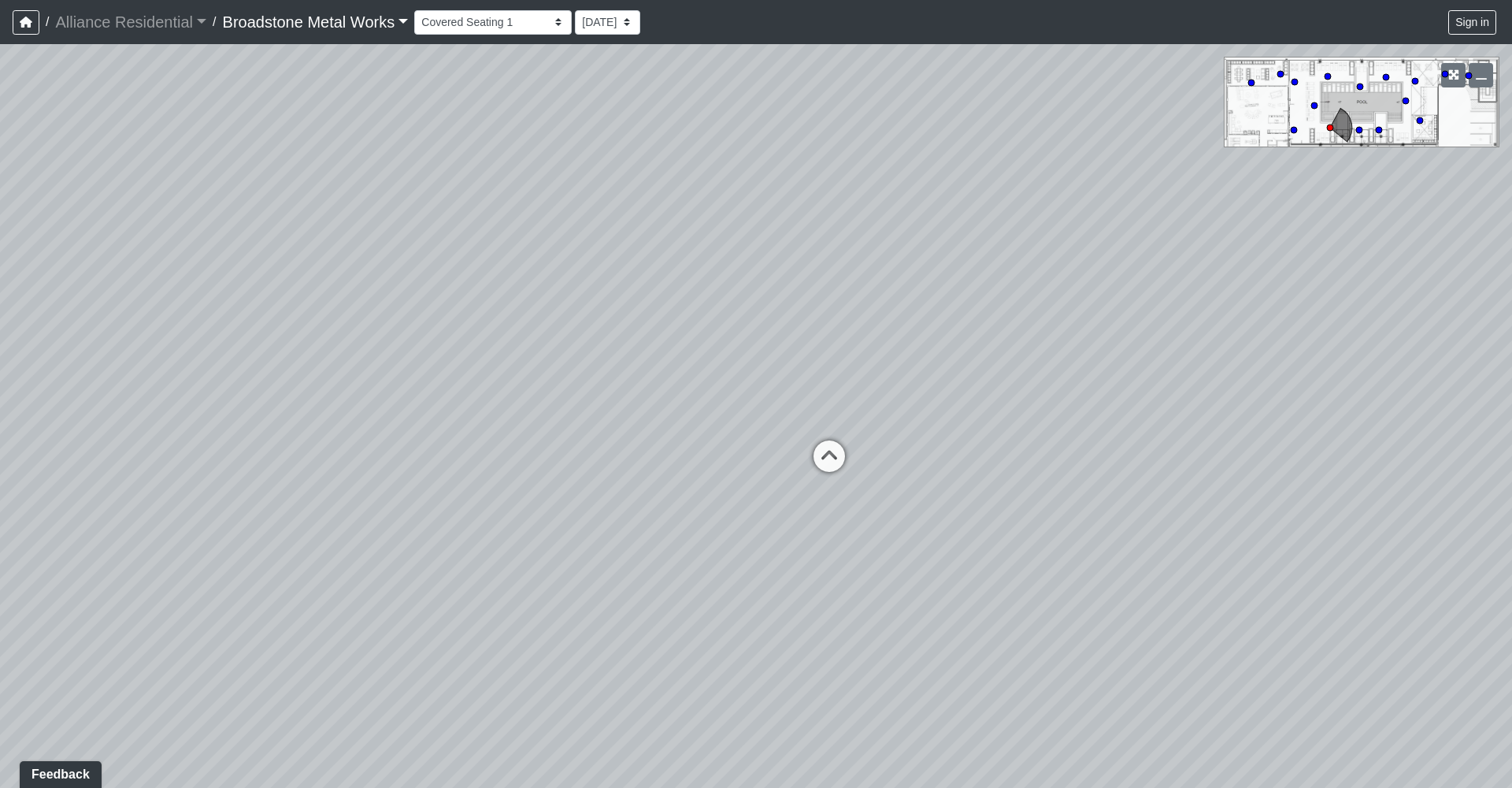 drag, startPoint x: 748, startPoint y: 413, endPoint x: 782, endPoint y: 426, distance: 36.40055 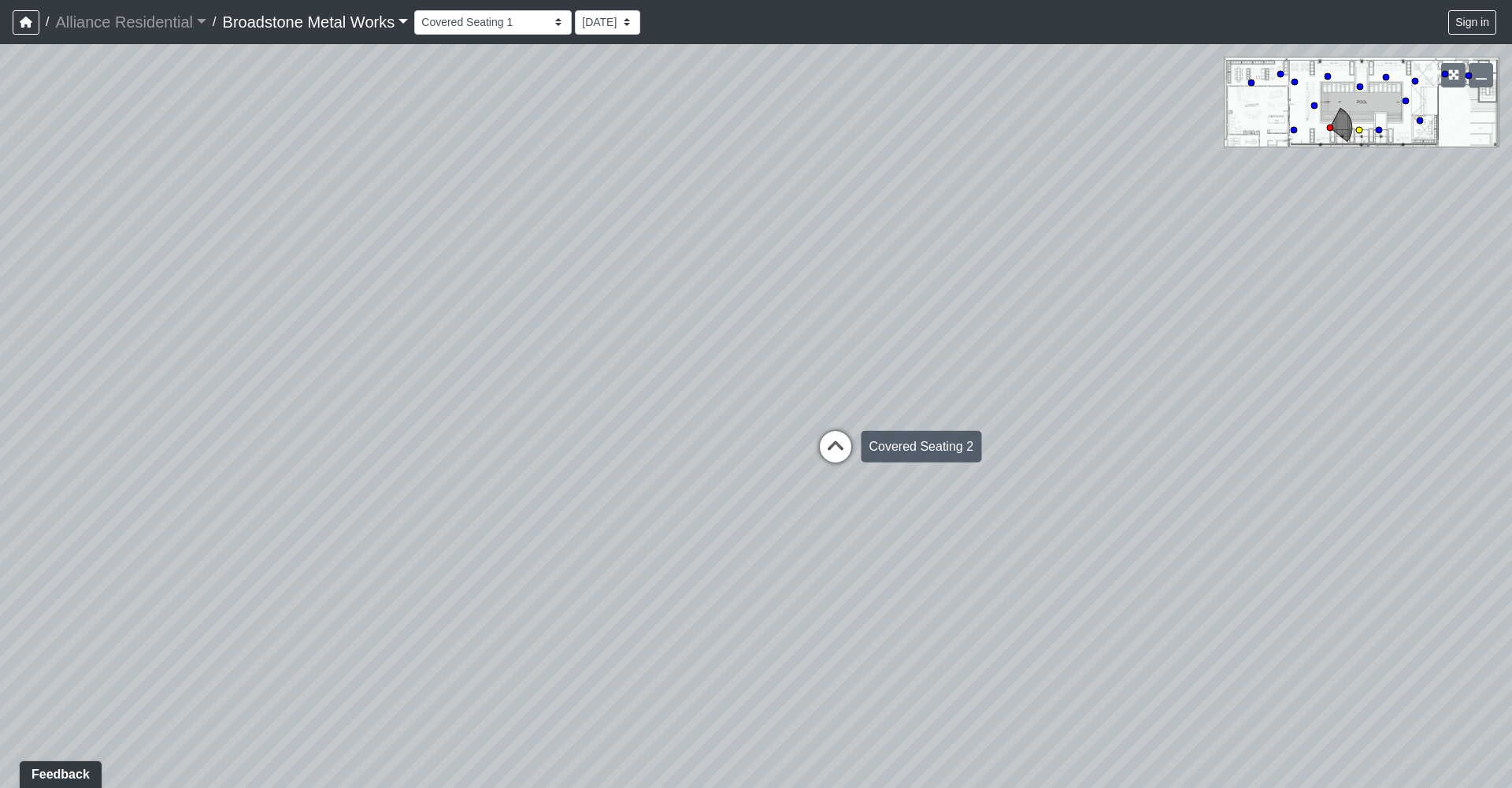 click at bounding box center (836, 455) 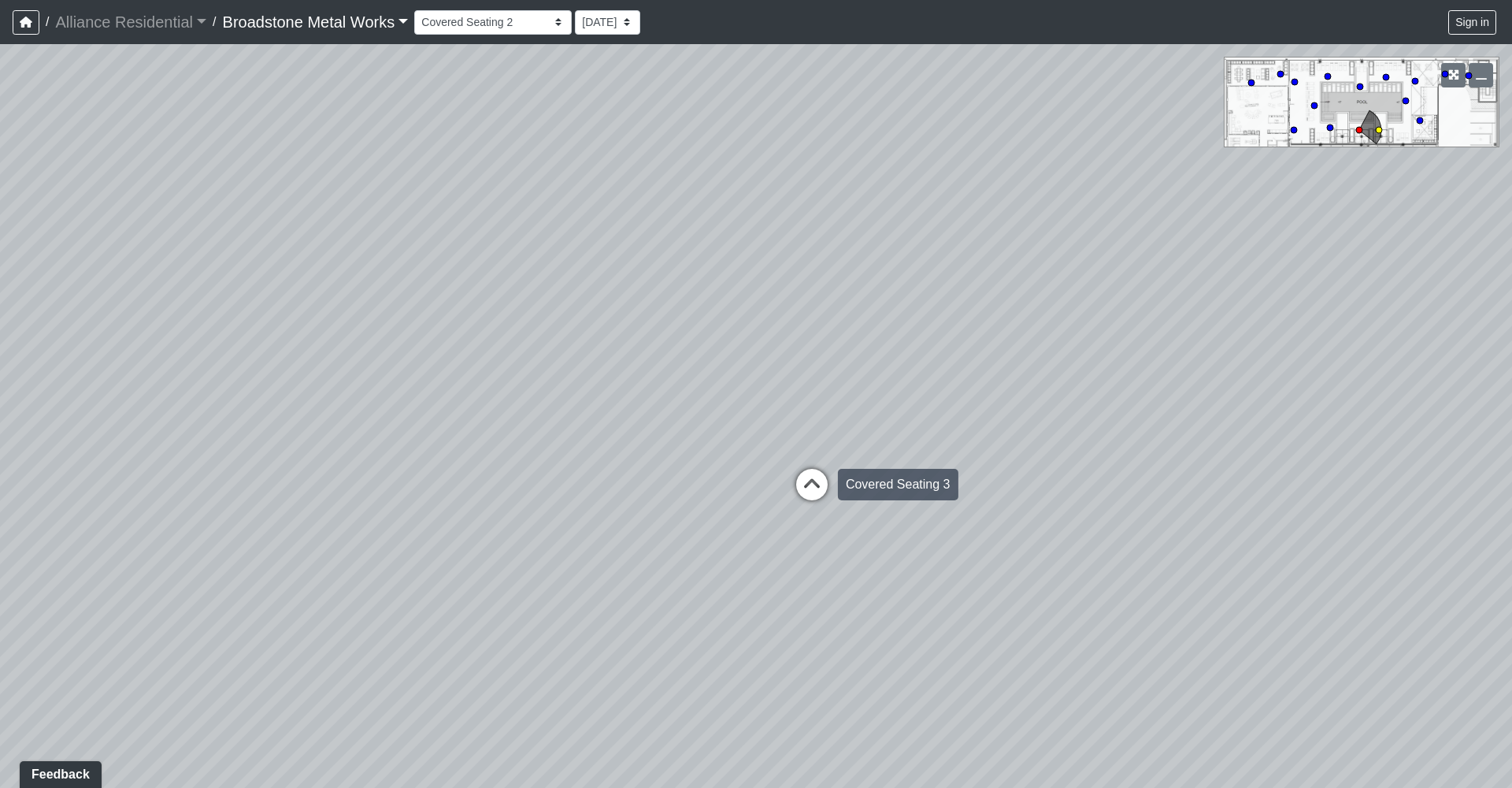 click at bounding box center (812, 492) 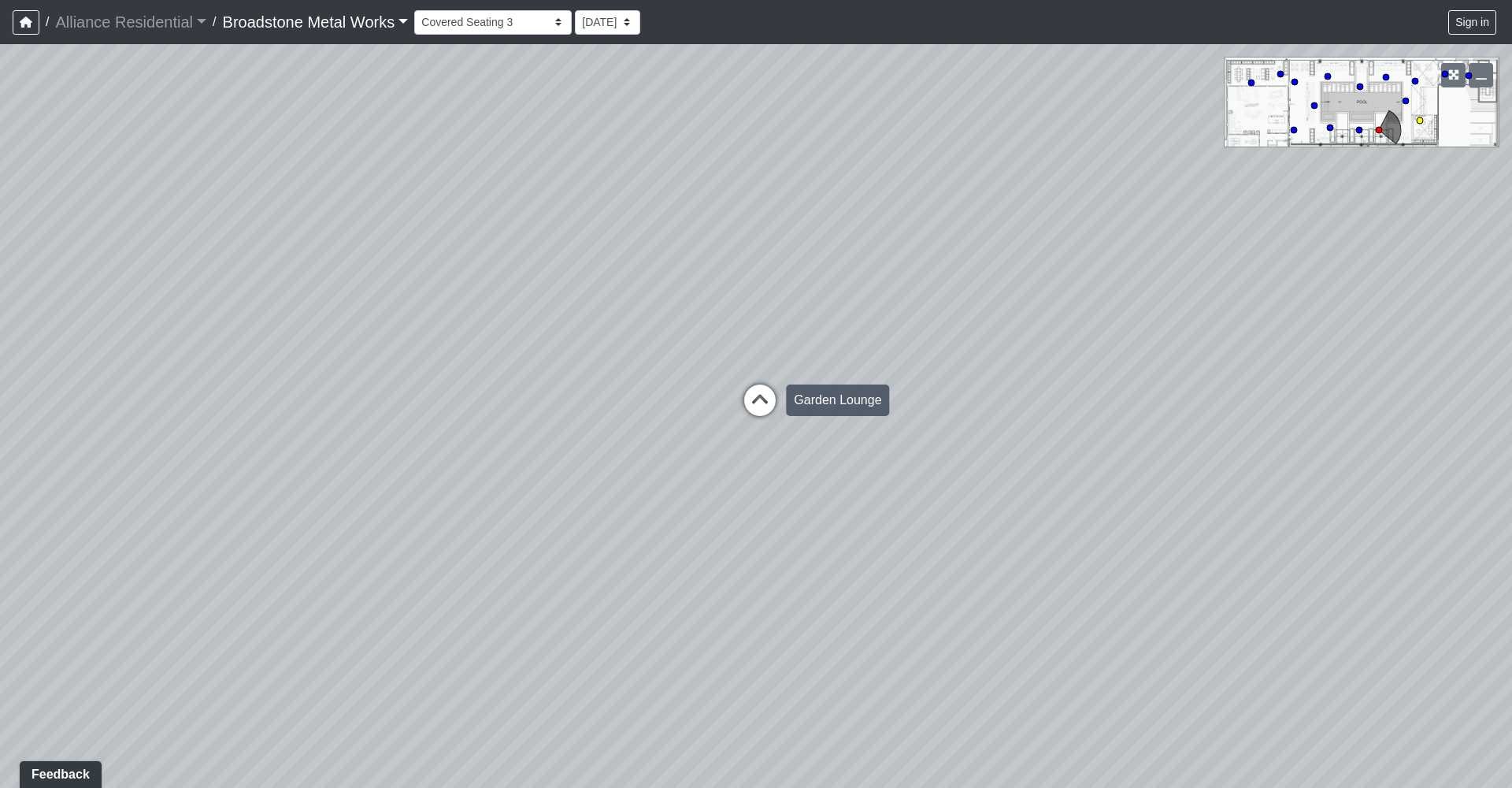 click at bounding box center (760, 408) 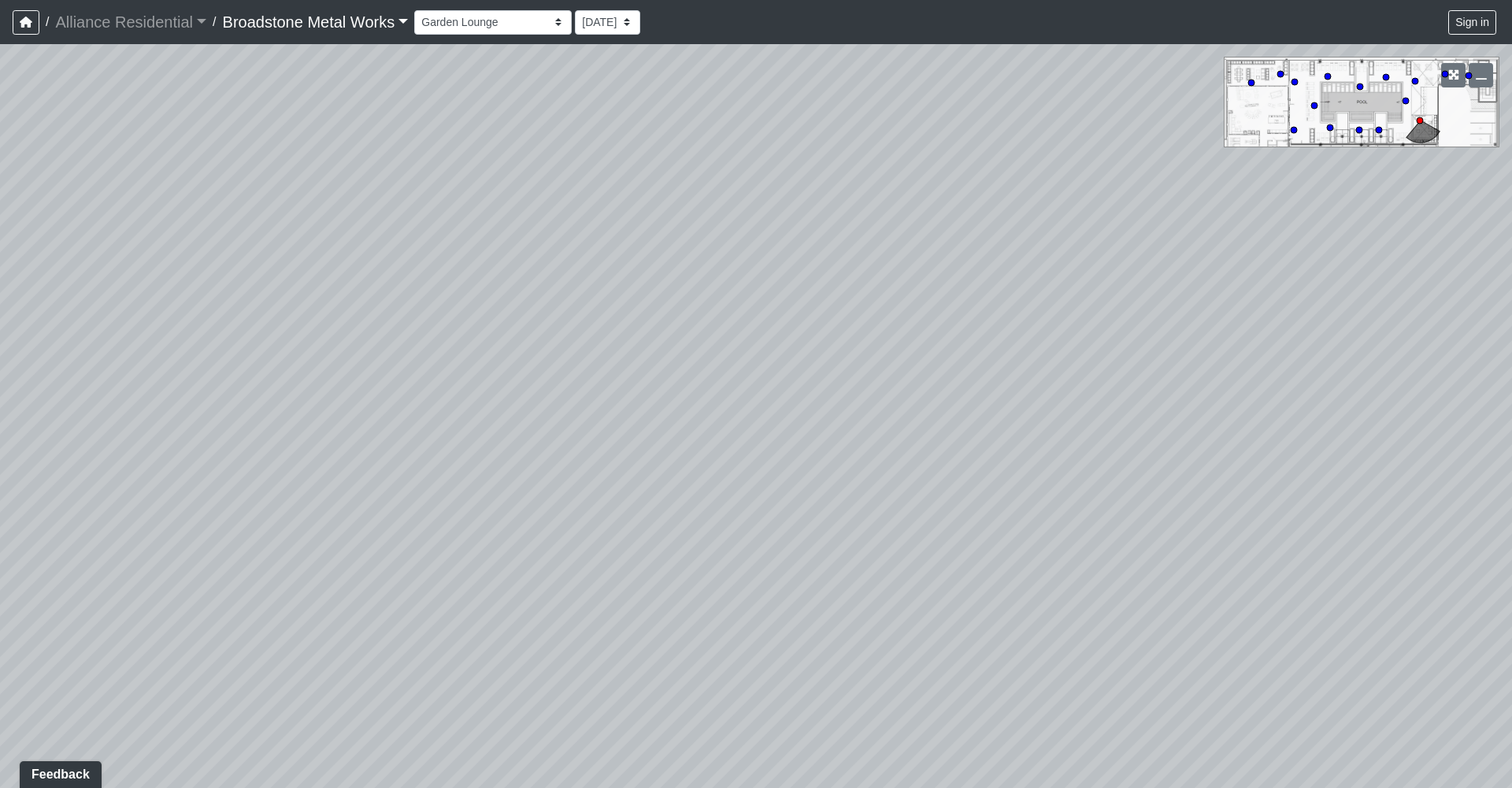 drag, startPoint x: 793, startPoint y: 395, endPoint x: -362, endPoint y: 521, distance: 1161.8524 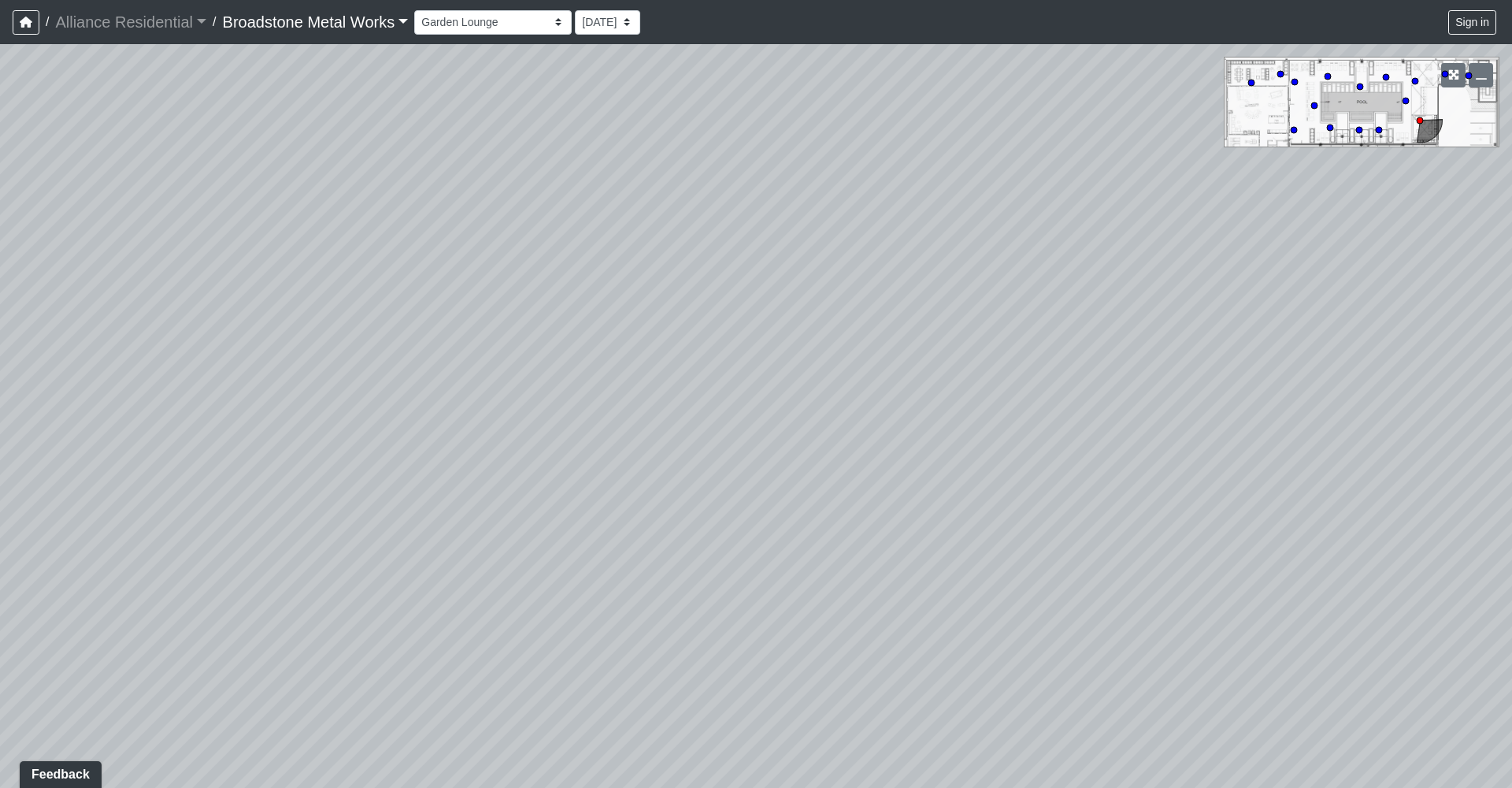 drag, startPoint x: 1110, startPoint y: 465, endPoint x: 1444, endPoint y: 284, distance: 379.89077 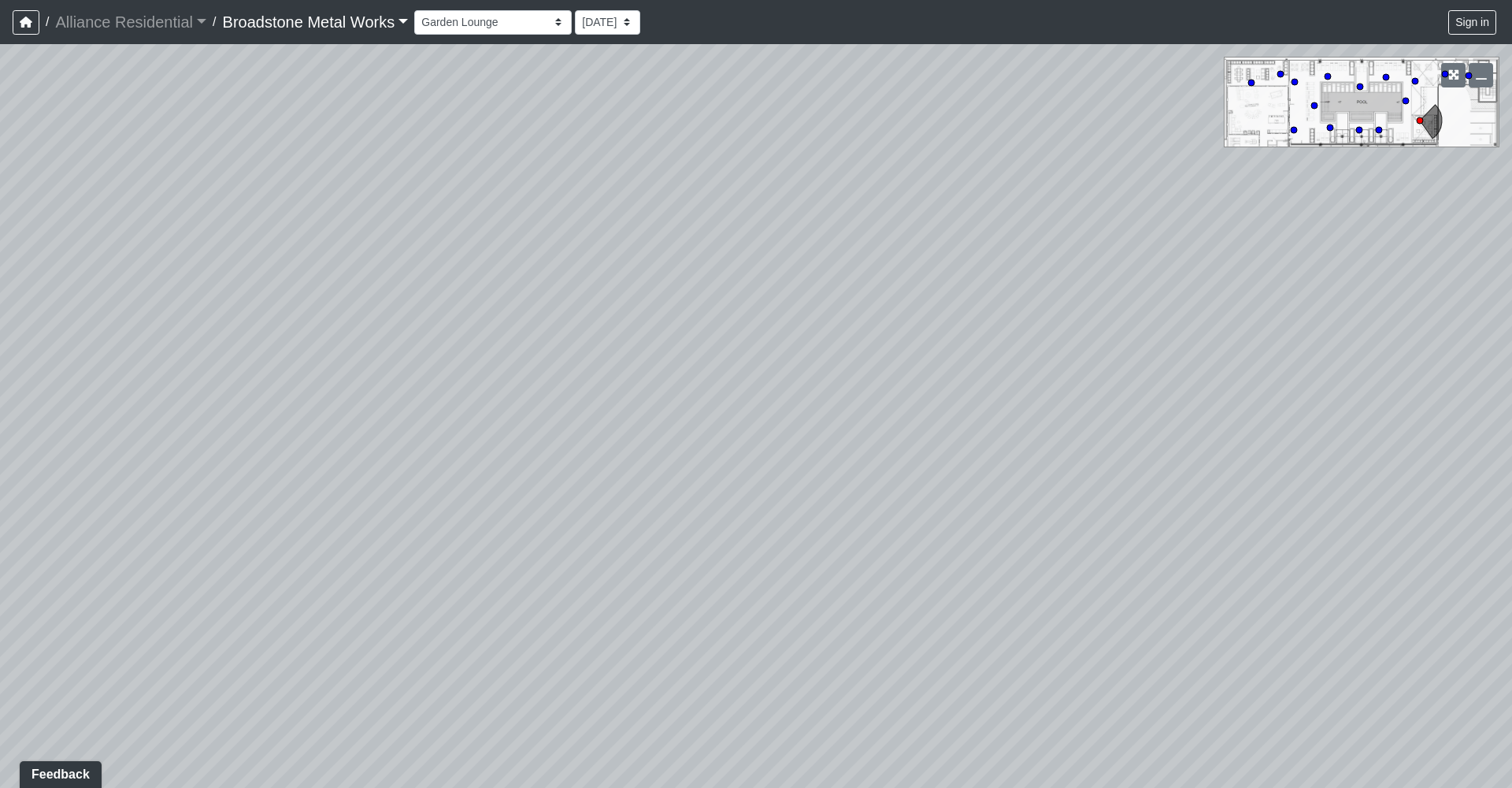 click on "Loading... Fitness Mirrors Loading... Fitness Equipment Loading... Fitness Entry Loading... Lounge Entry Loading... Fitness Equipment Loading... Study Rooms Loading... Lounge Seating Loading... Lounge Tables Loading... Lounge Arch Wall Loading... [GEOGRAPHIC_DATA] Exit Loading... Lounge Entry Loading... Lounge Kitchen Loading... Lounge Tables Loading... Bathroom Hall Loading... Pool Deck - Pool Deck Entry Loading... Sunshelf Loading... Covered Seating 1 Loading... Amenity - Lounge Entry Loading... Pool Deck North Loading... Sunshelf Loading... Pool Deck Entry Loading... Chaise Lounge 1 Loading... Covered Seating 2 Loading... Chaise Lounge 2 Loading... Covered Seating 1 Loading... Covered Seating 3 Loading... Covered Seating 2 Loading... Chaise Lounge 2 Loading... Chaise Lounge 3 Loading... Garden Lounge Loading... Grill Seating Loading... South Seating Loading... Covered Seating 3" at bounding box center [756, 416] 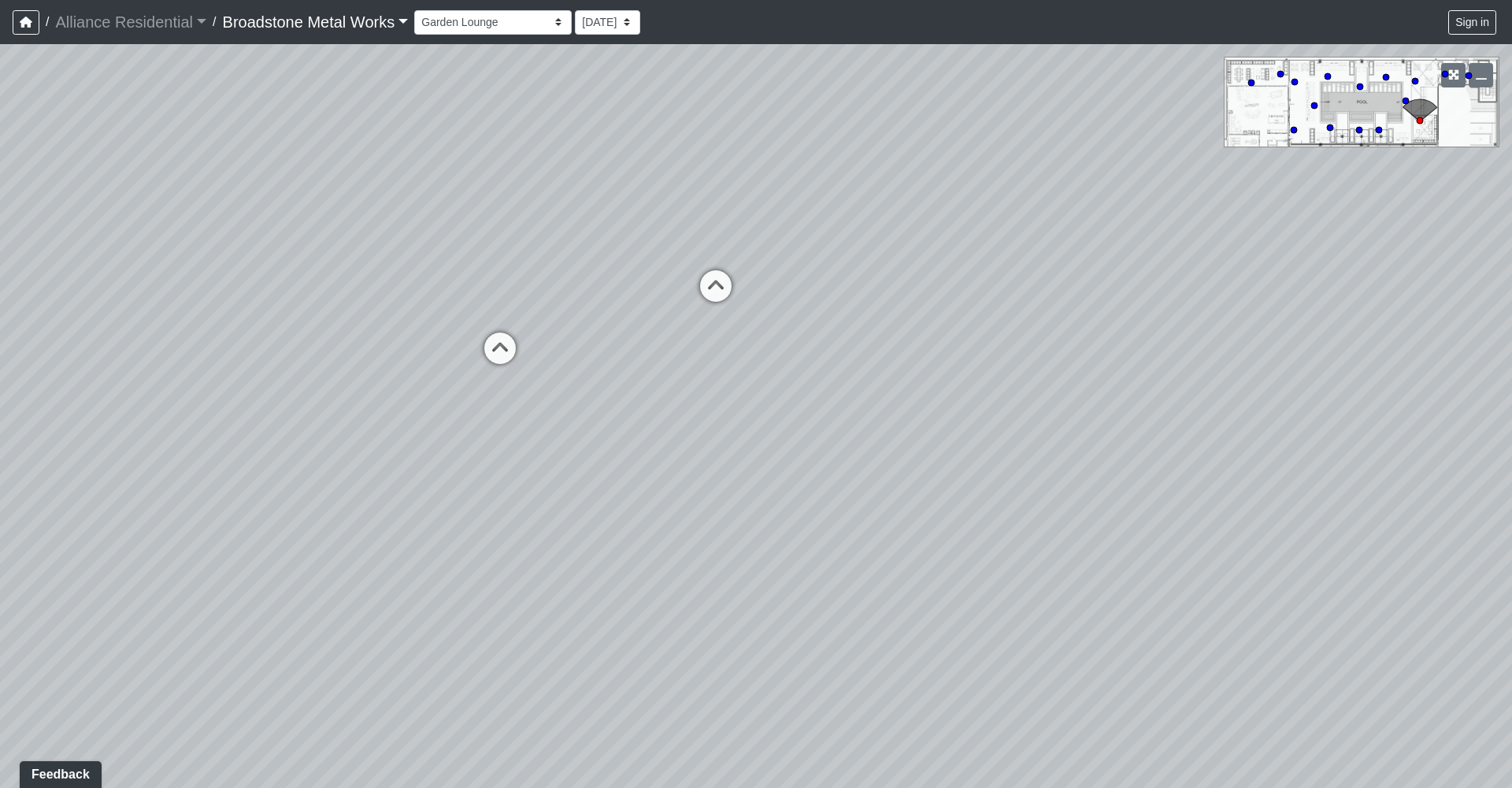 drag, startPoint x: 390, startPoint y: 385, endPoint x: 1178, endPoint y: 381, distance: 788.0102 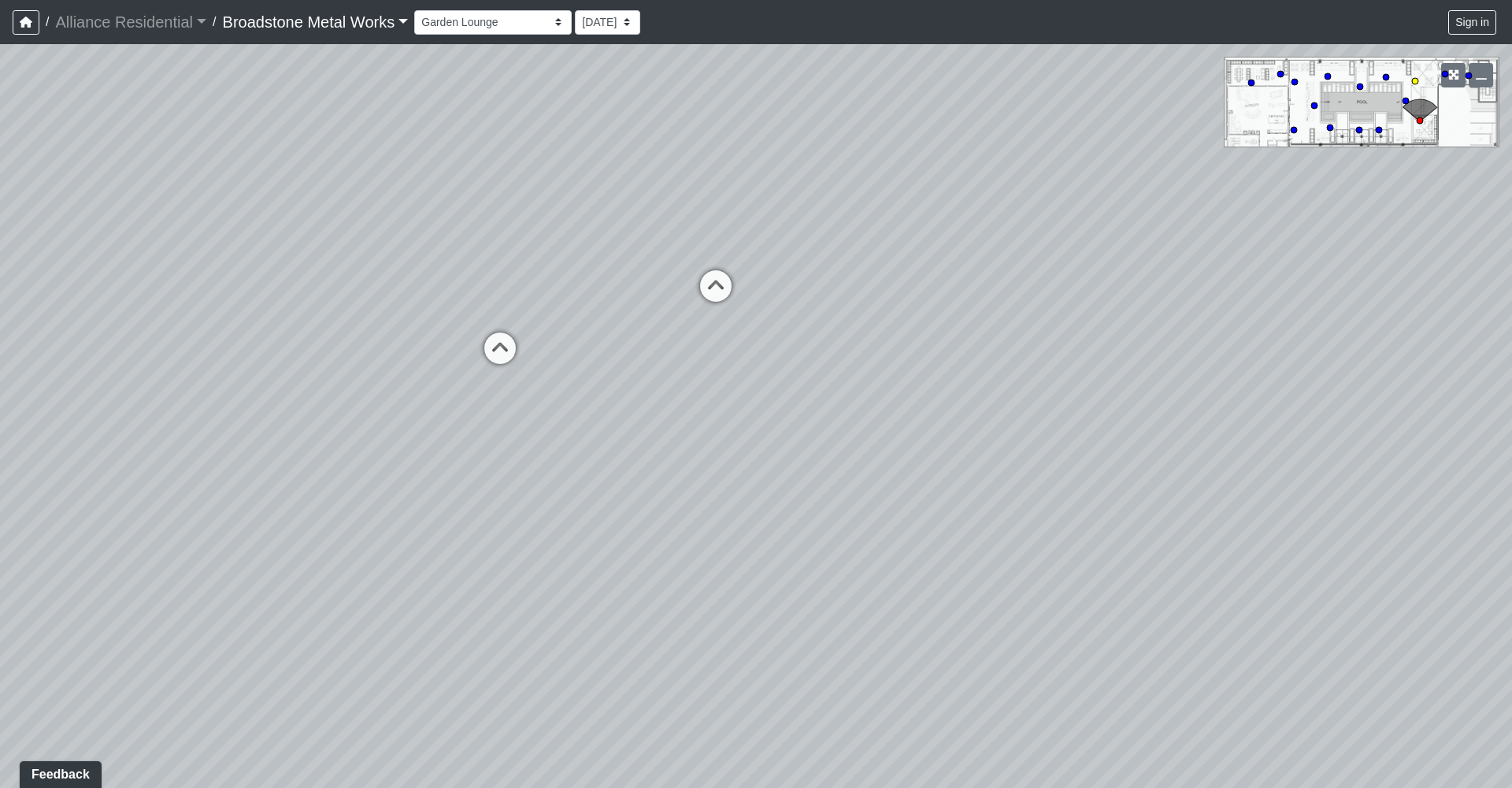 drag, startPoint x: 709, startPoint y: 282, endPoint x: 702, endPoint y: 288, distance: 9.219544 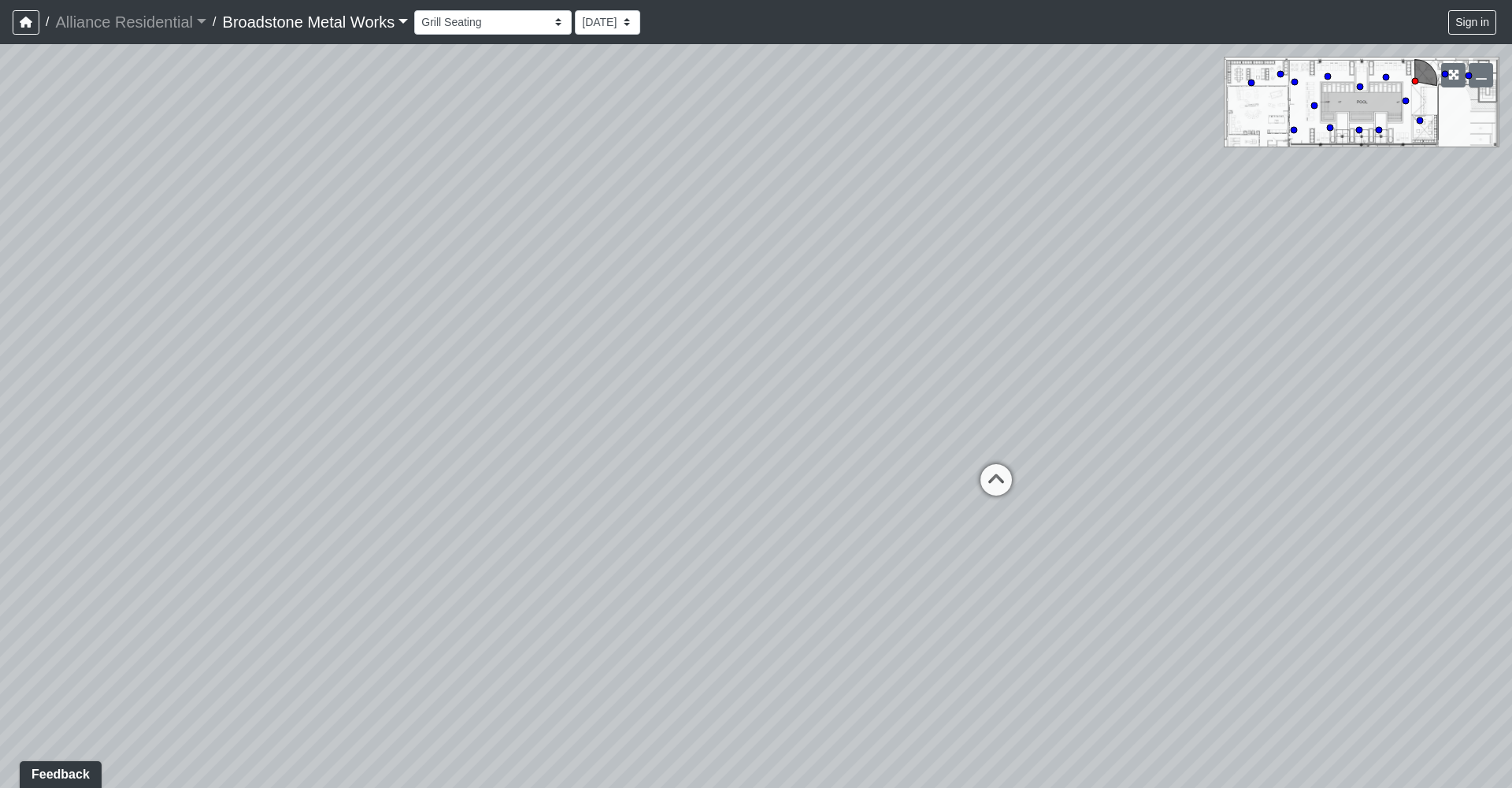 drag, startPoint x: 647, startPoint y: 329, endPoint x: -67, endPoint y: 478, distance: 729.3812 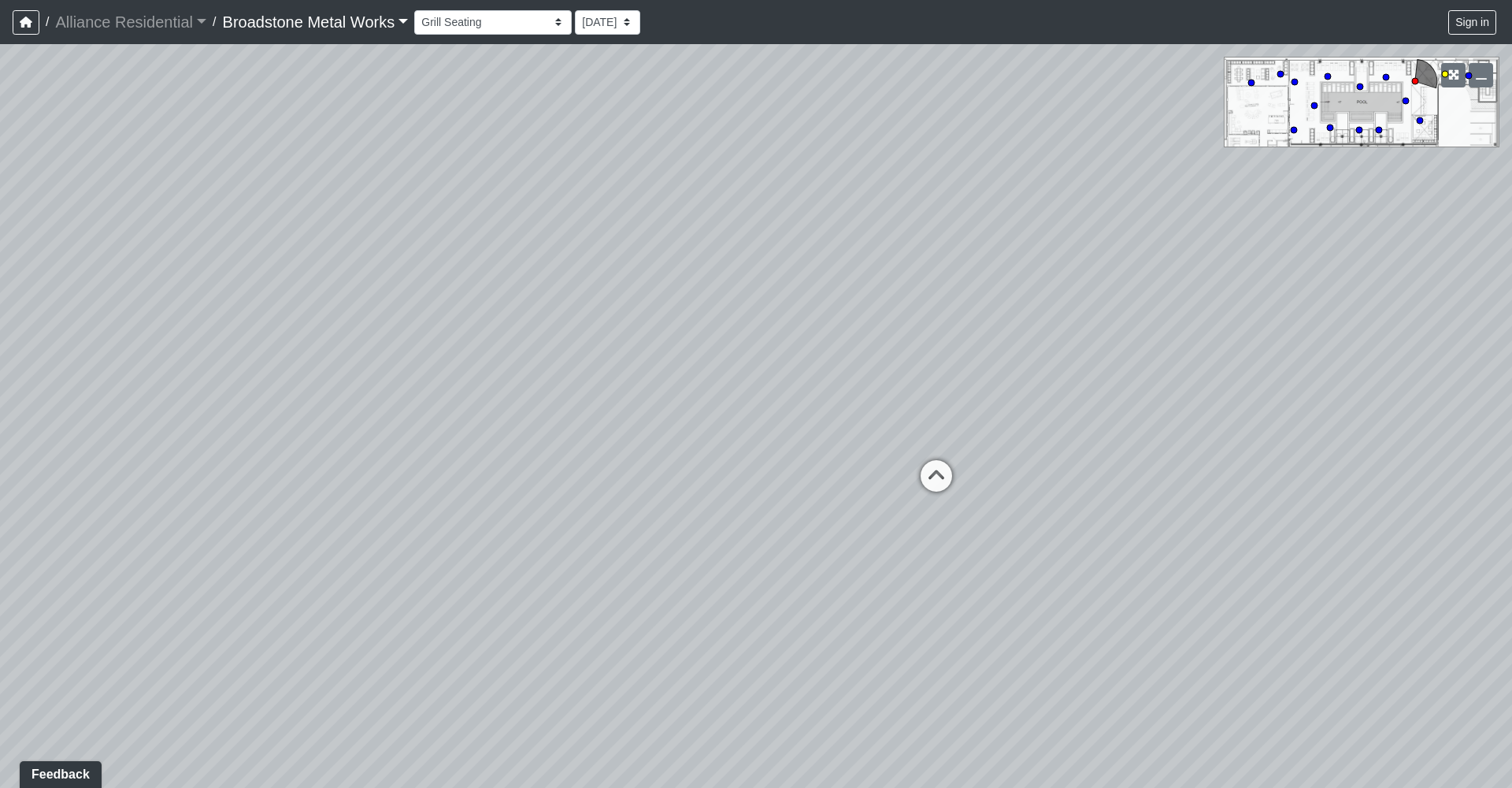 click at bounding box center [936, 484] 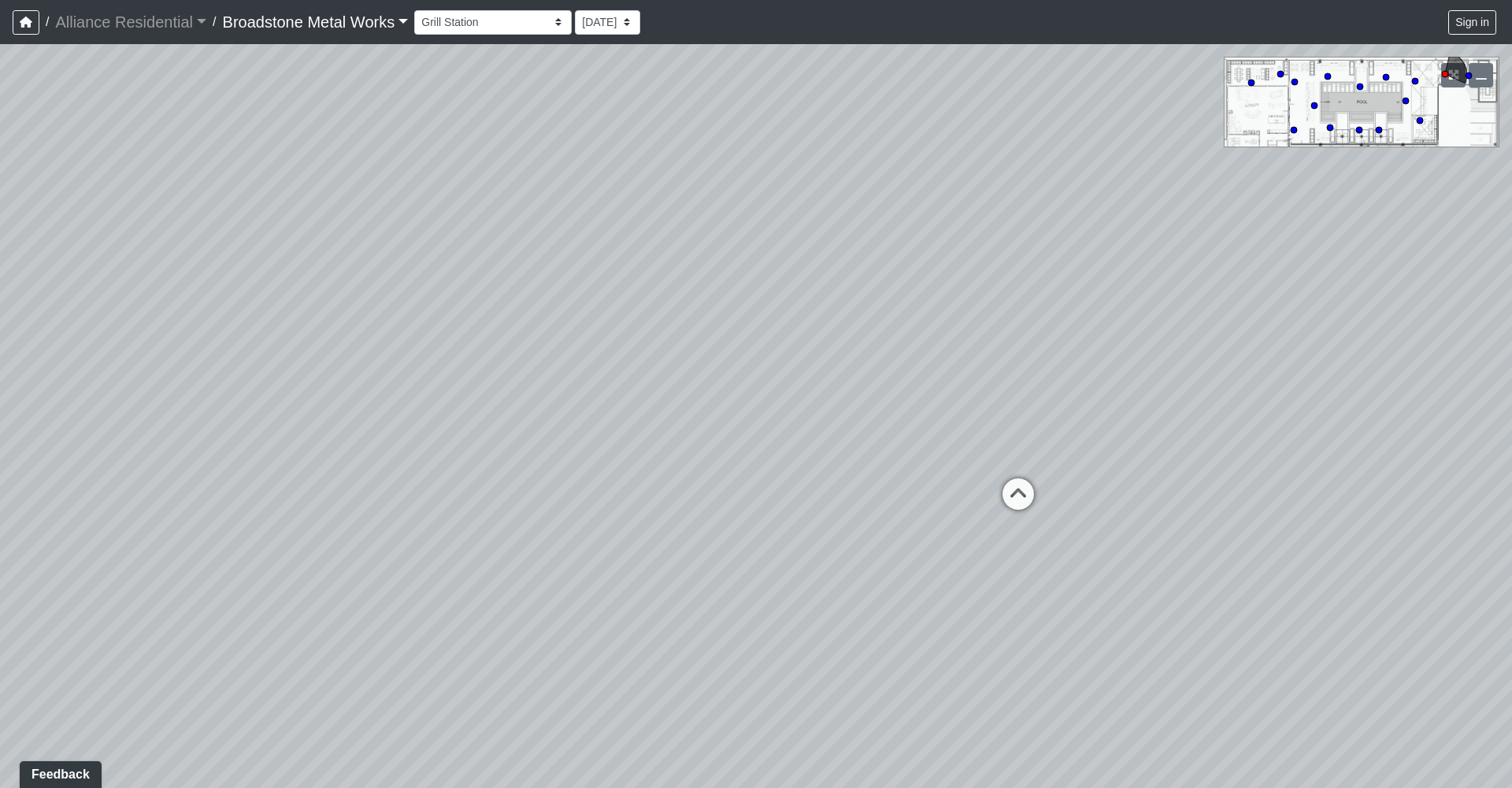 drag, startPoint x: 919, startPoint y: 457, endPoint x: 832, endPoint y: 459, distance: 87.02299 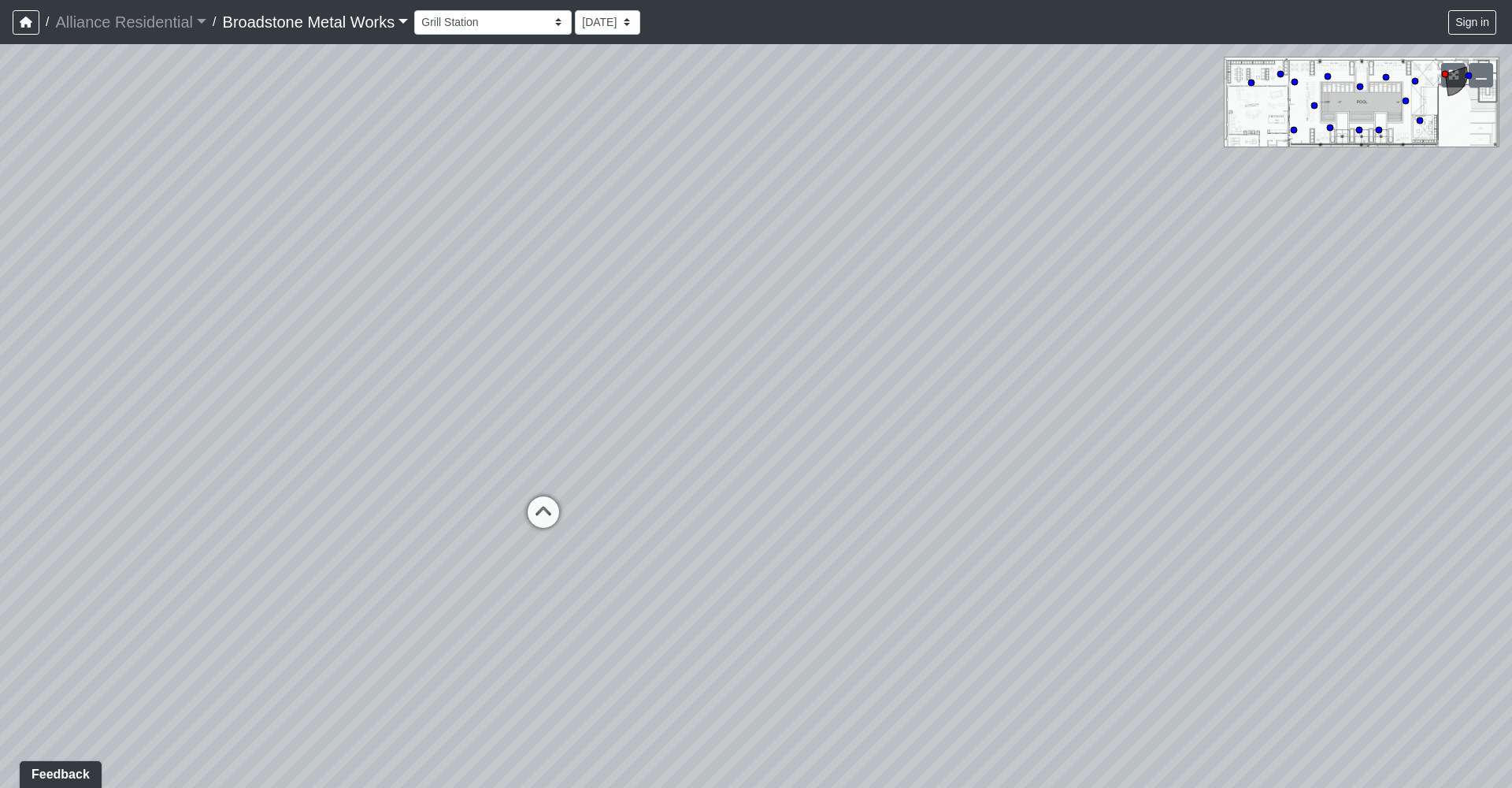 drag, startPoint x: 437, startPoint y: 470, endPoint x: -298, endPoint y: 501, distance: 735.6535 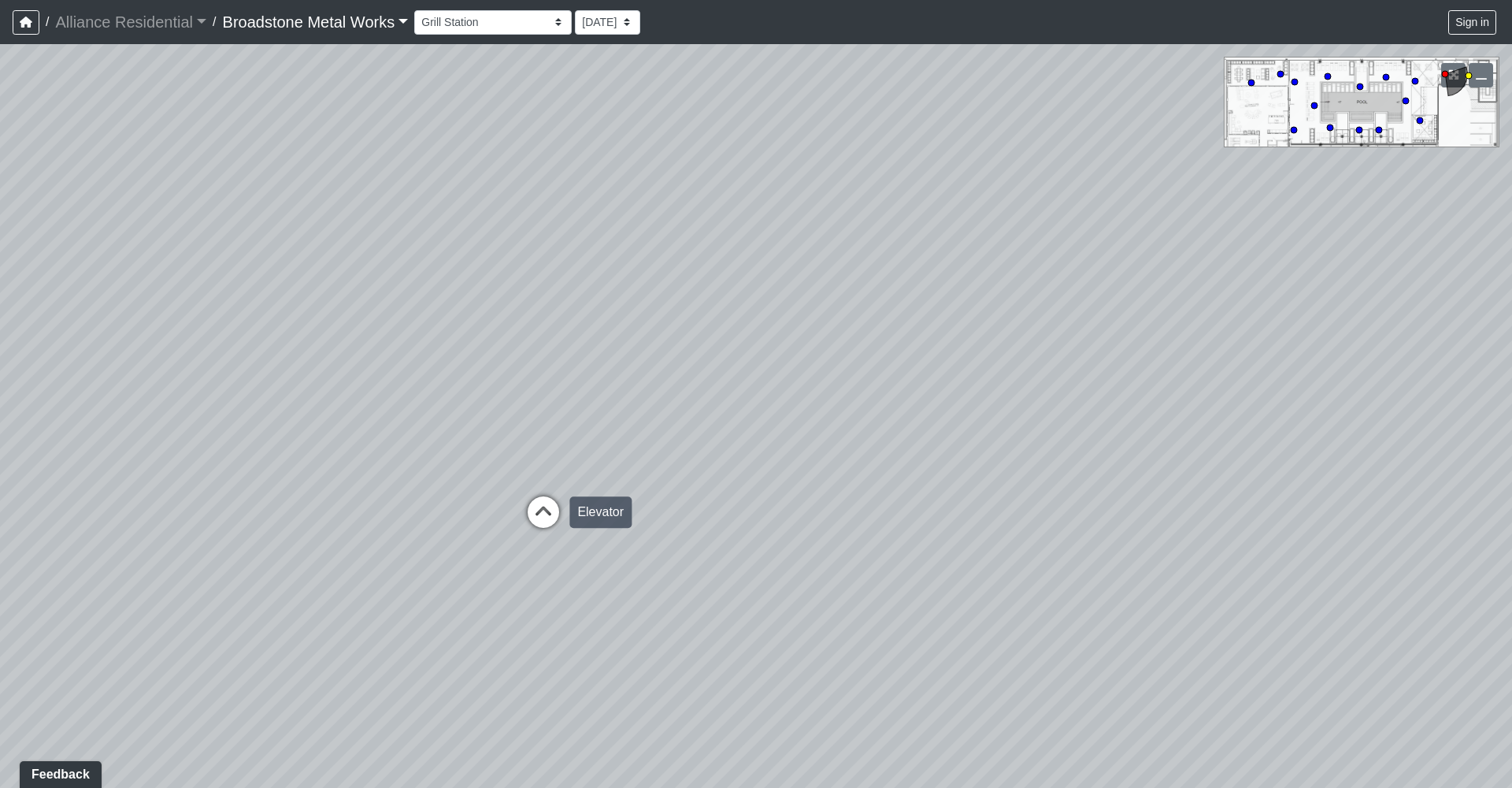click at bounding box center (543, 520) 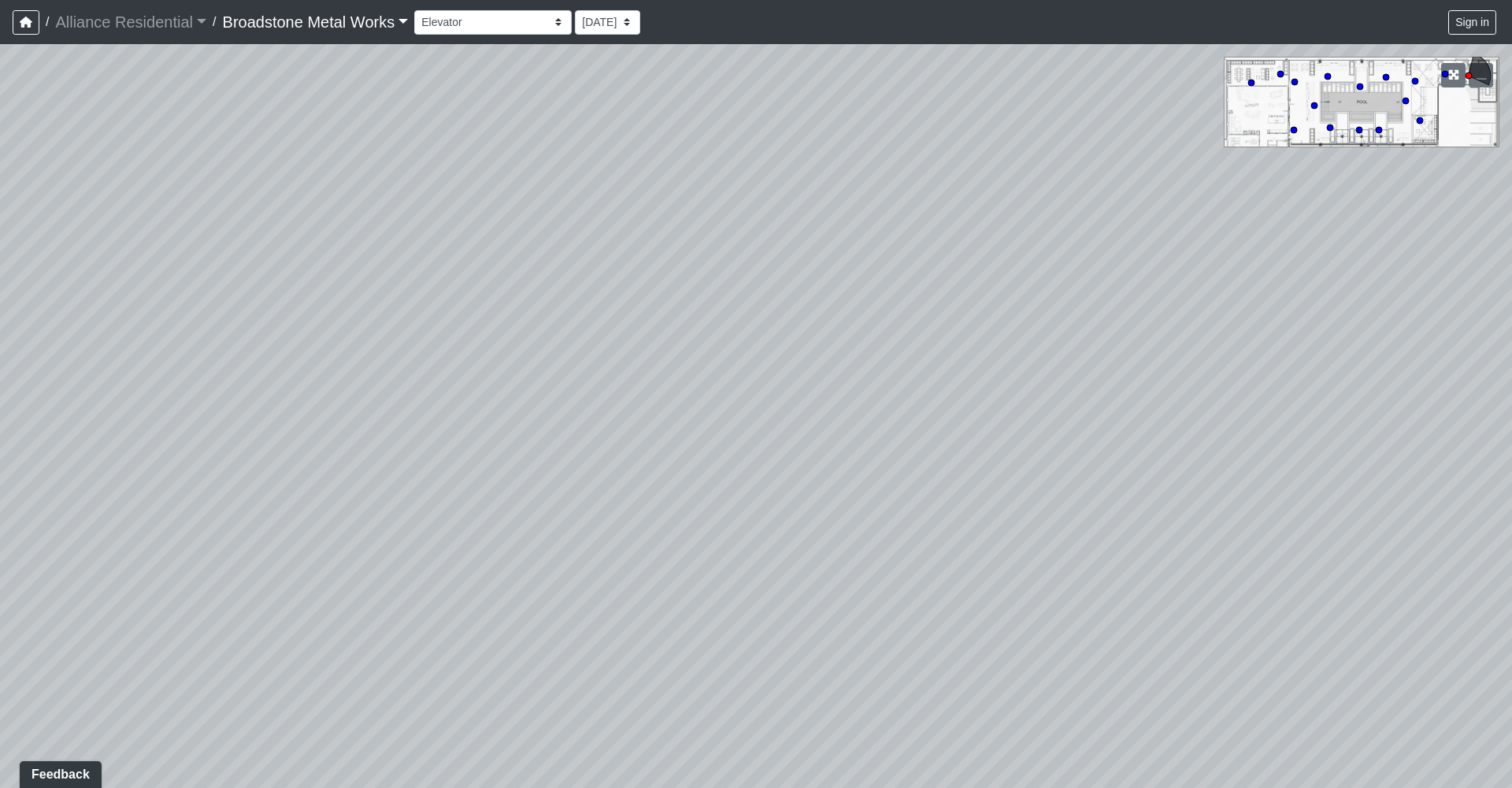 drag, startPoint x: 506, startPoint y: 500, endPoint x: 1153, endPoint y: 318, distance: 672.1109 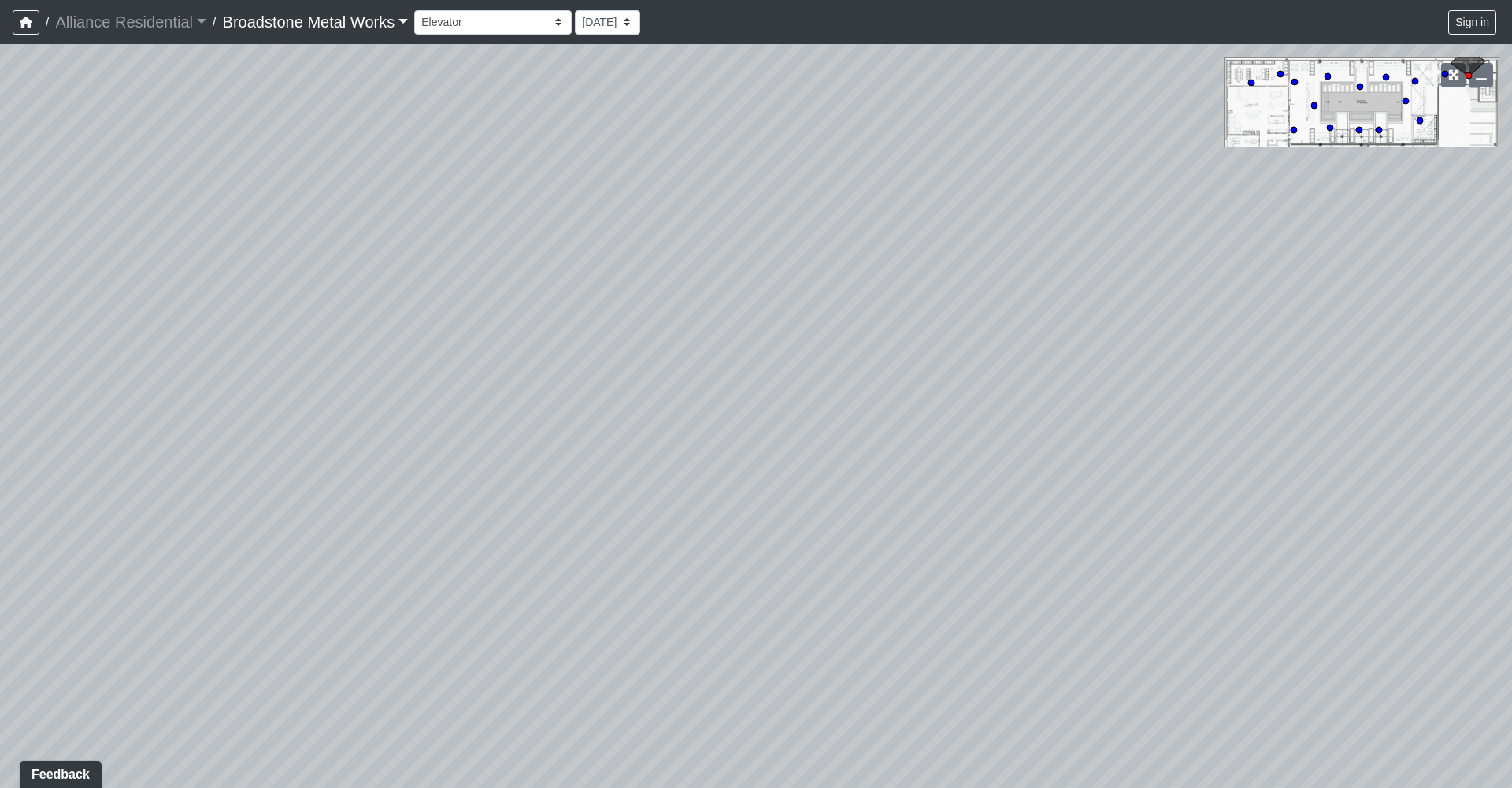 drag, startPoint x: 365, startPoint y: 370, endPoint x: 1203, endPoint y: 351, distance: 838.2154 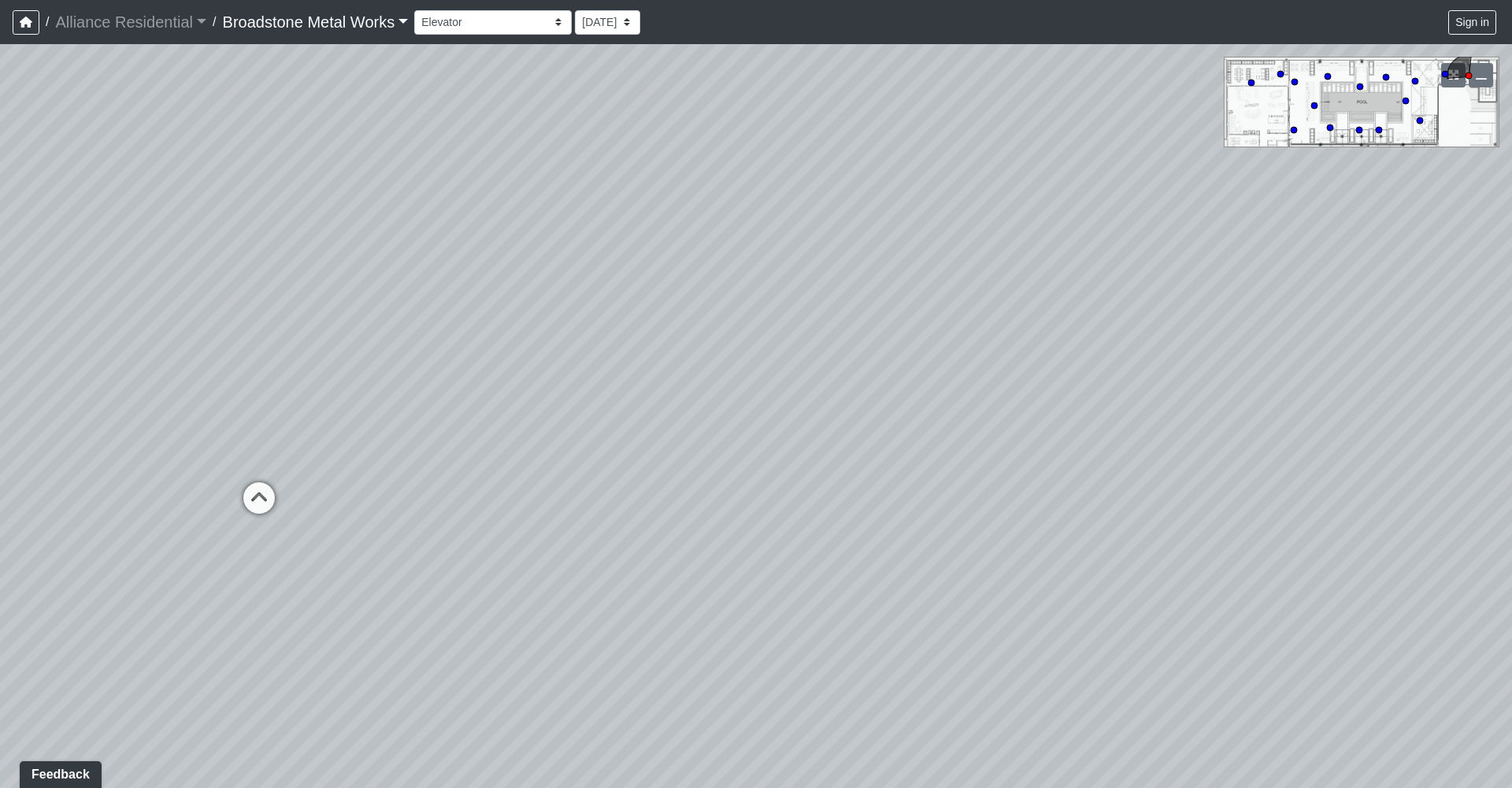 drag, startPoint x: 838, startPoint y: 436, endPoint x: 1462, endPoint y: 486, distance: 626 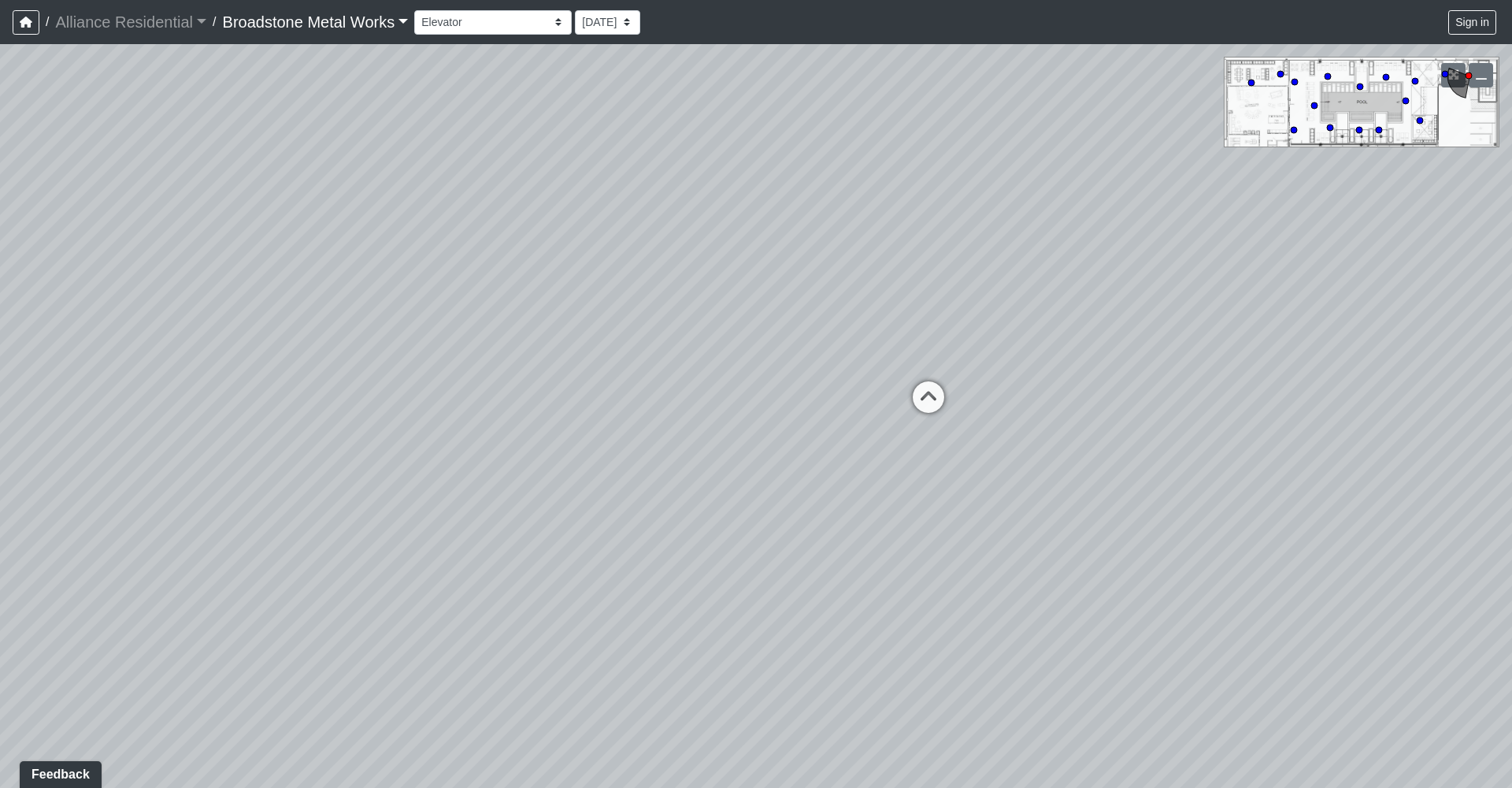 drag, startPoint x: 443, startPoint y: 552, endPoint x: 1073, endPoint y: 519, distance: 630.86369 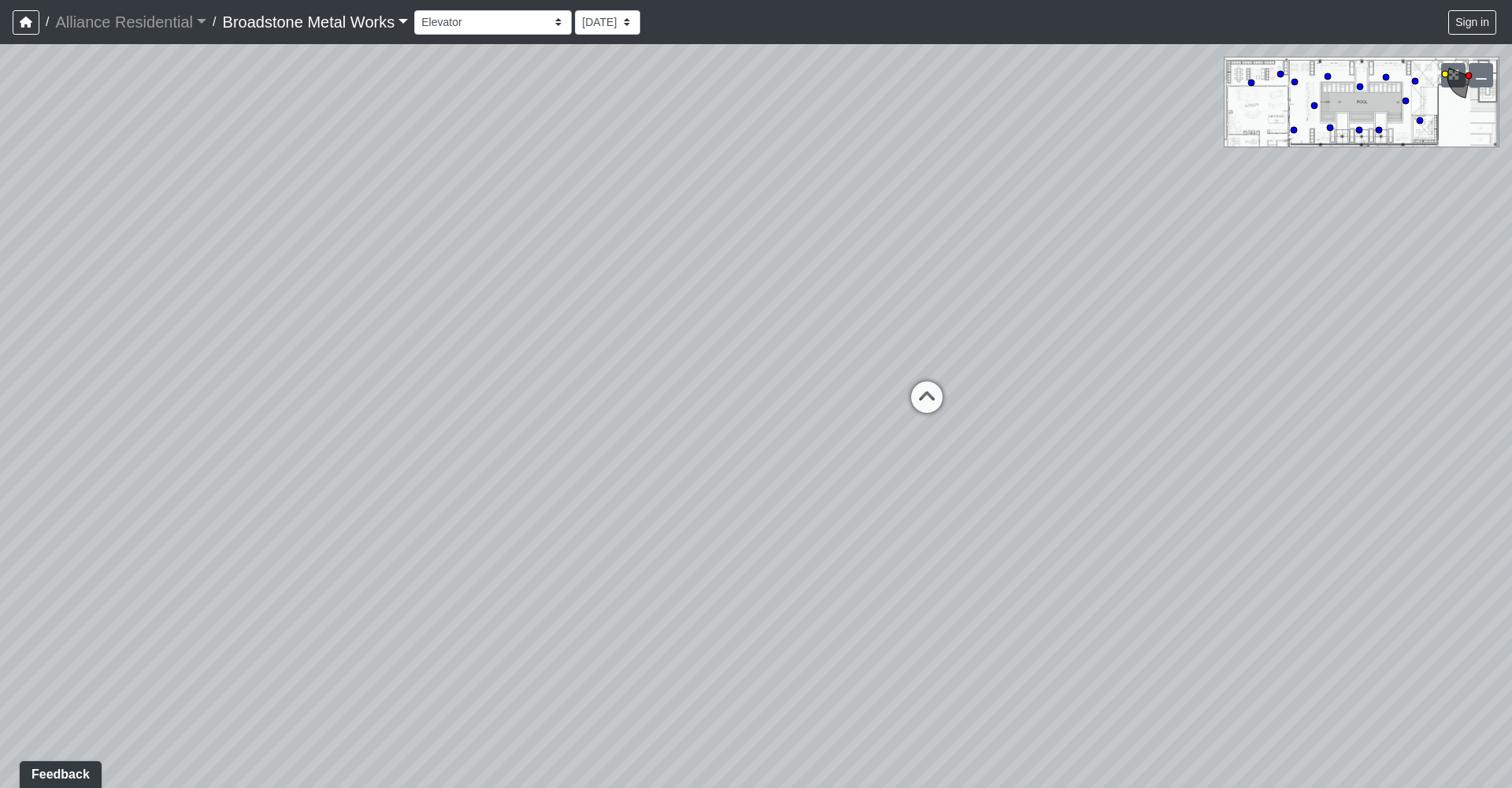 click at bounding box center (927, 405) 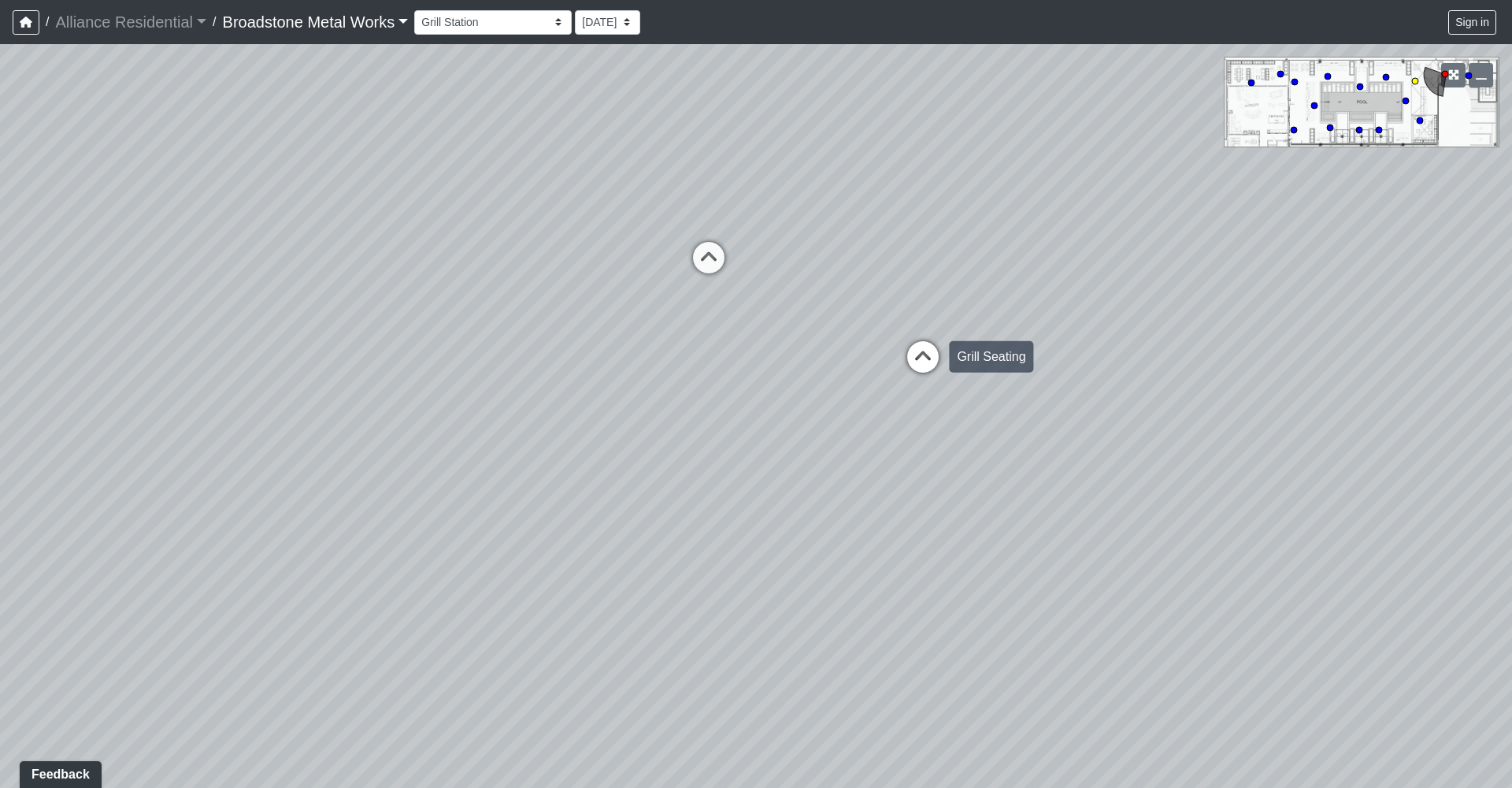 drag, startPoint x: 880, startPoint y: 363, endPoint x: 907, endPoint y: 361, distance: 27.073973 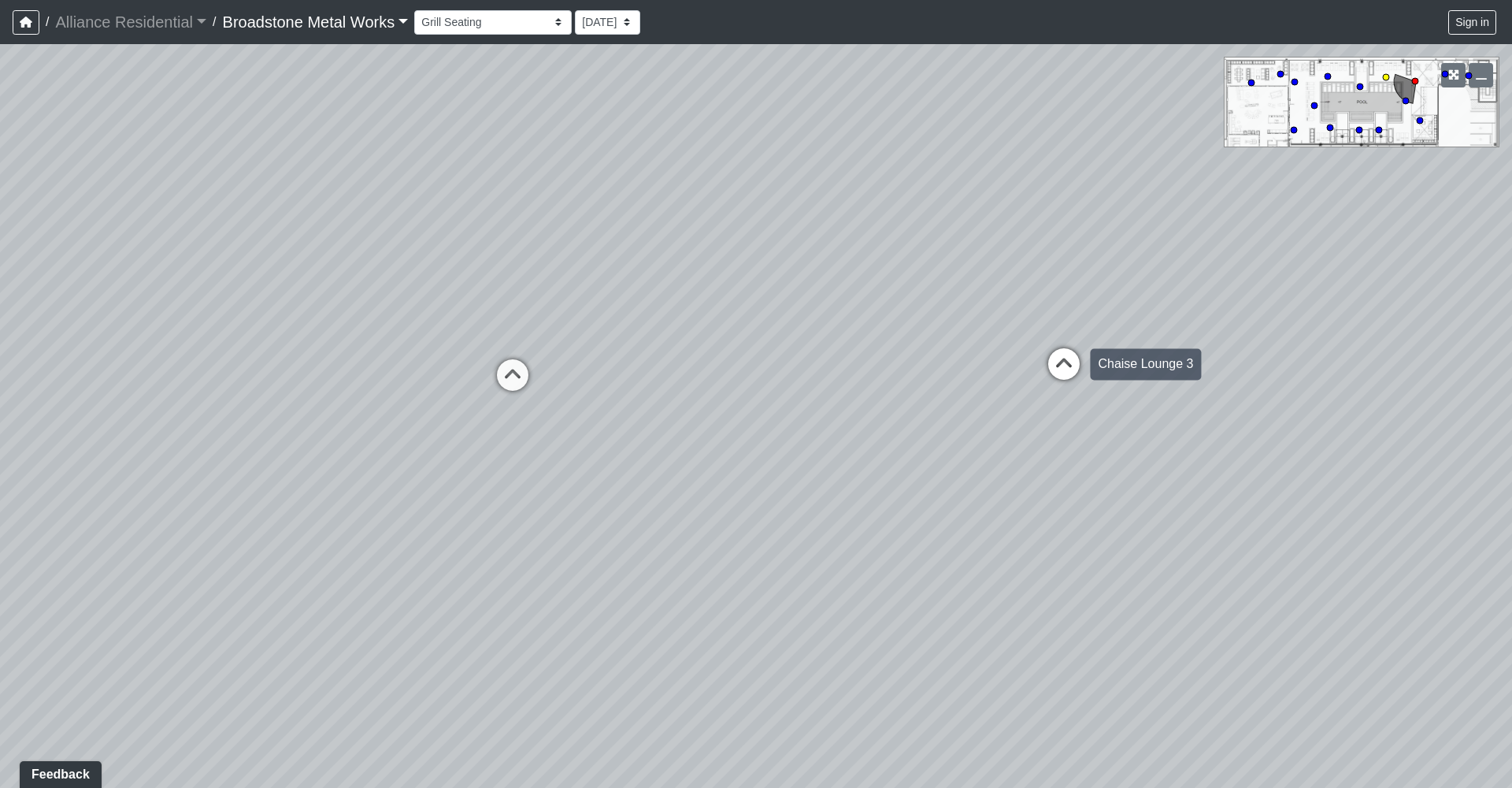 click at bounding box center [1064, 372] 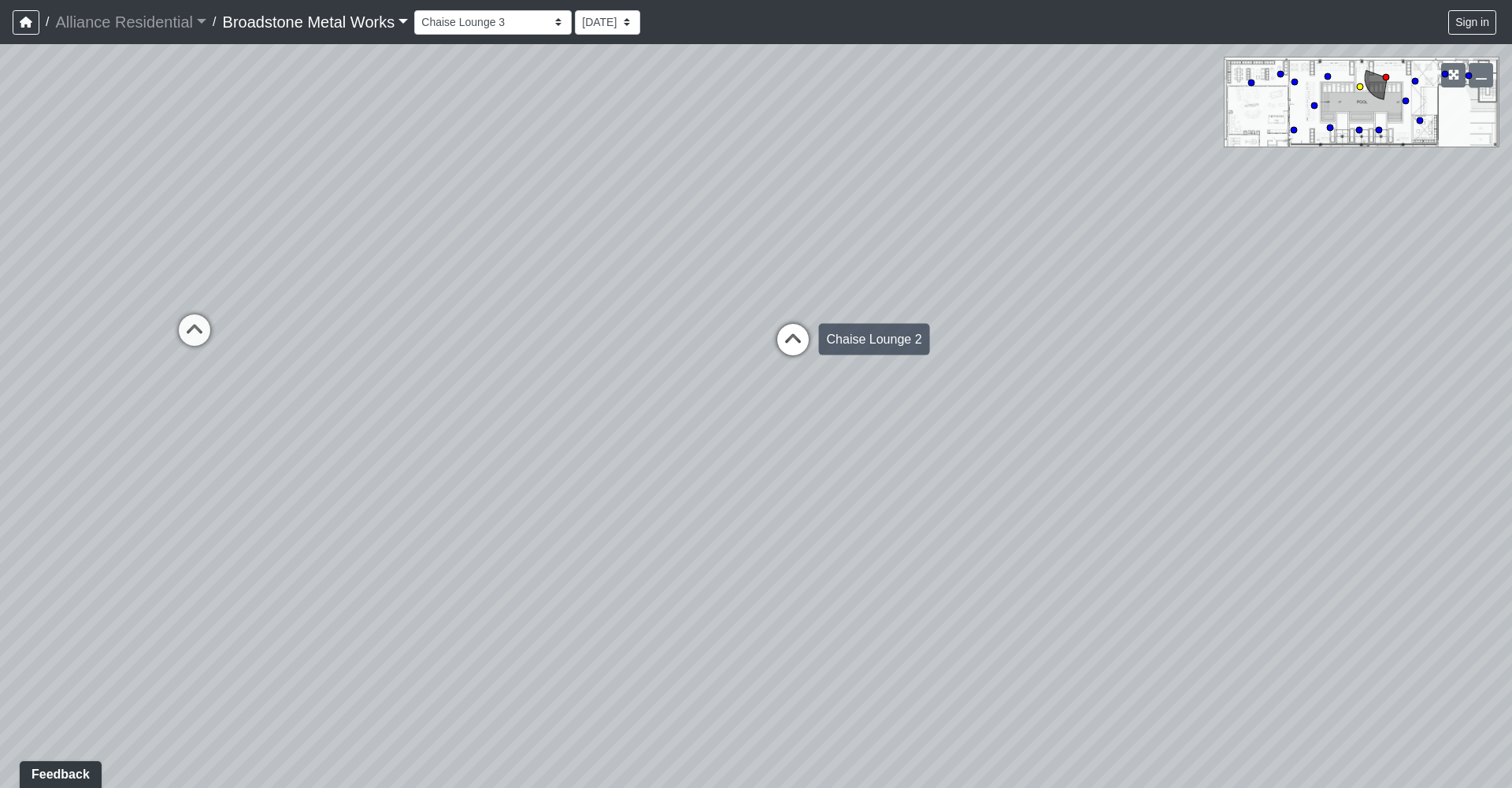 click at bounding box center [793, 348] 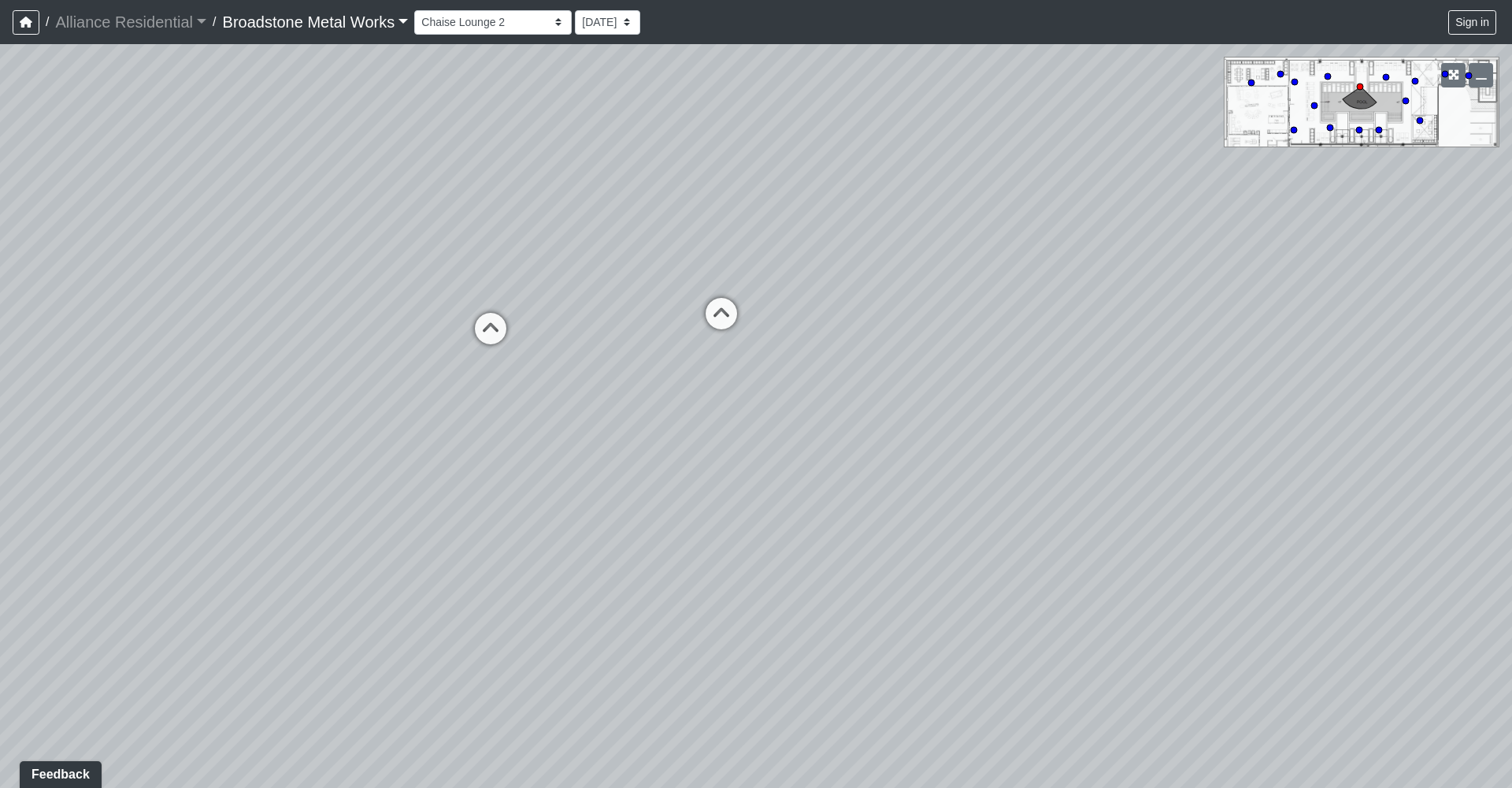 drag, startPoint x: 593, startPoint y: 421, endPoint x: 1273, endPoint y: 423, distance: 680.0029 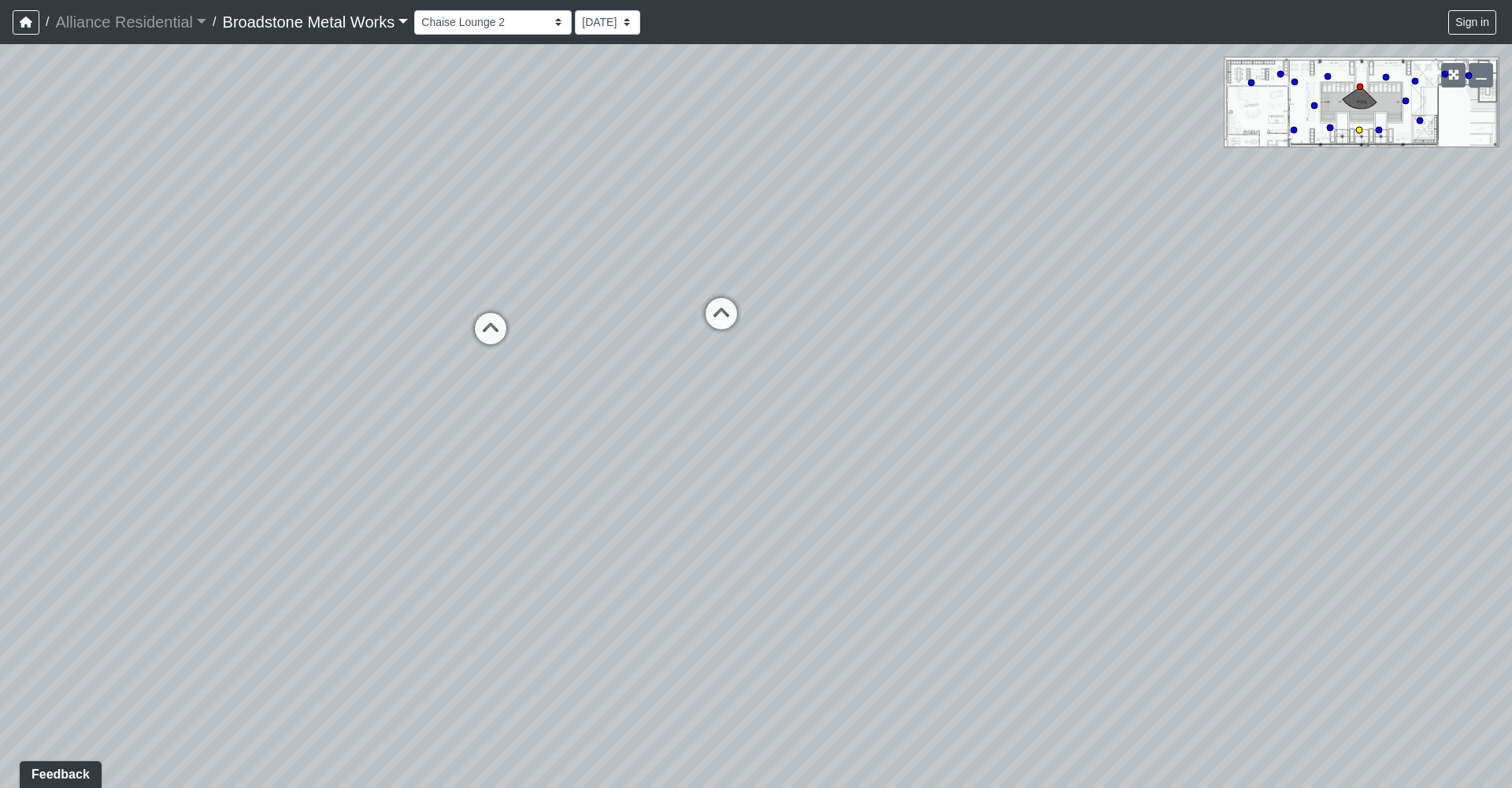 drag, startPoint x: 737, startPoint y: 313, endPoint x: 728, endPoint y: 313, distance: 9 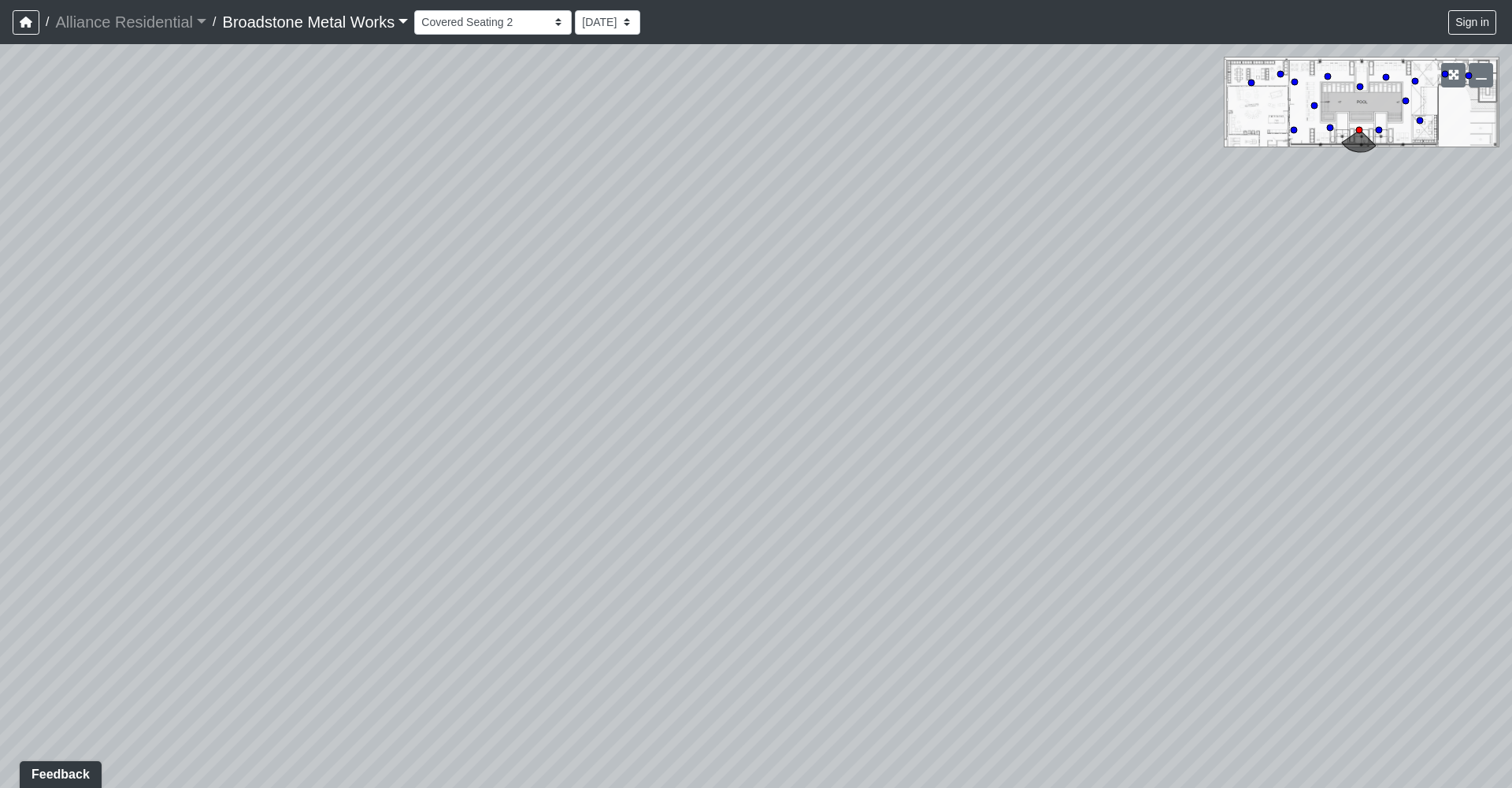click on "Loading... Fitness Mirrors Loading... Fitness Equipment Loading... Fitness Entry Loading... Lounge Entry Loading... Fitness Equipment Loading... Study Rooms Loading... Lounge Seating Loading... Lounge Tables Loading... Lounge Arch Wall Loading... [GEOGRAPHIC_DATA] Exit Loading... Lounge Entry Loading... Lounge Kitchen Loading... Lounge Tables Loading... Bathroom Hall Loading... Pool Deck - Pool Deck Entry Loading... Sunshelf Loading... Covered Seating 1 Loading... Amenity - Lounge Entry Loading... Pool Deck North Loading... Sunshelf Loading... Pool Deck Entry Loading... Chaise Lounge 1 Loading... Covered Seating 2 Loading... Chaise Lounge 2 Loading... Covered Seating 1 Loading... Covered Seating 3 Loading... Covered Seating 2 Loading... Chaise Lounge 2 Loading... Chaise Lounge 3 Loading... Garden Lounge Loading... Grill Seating Loading... South Seating Loading... Covered Seating 3 Loading... Chaise Lounge 3 Loading... South Seating Loading... Grill Station Loading... Garden Lounge Loading... South Seating" at bounding box center (756, 416) 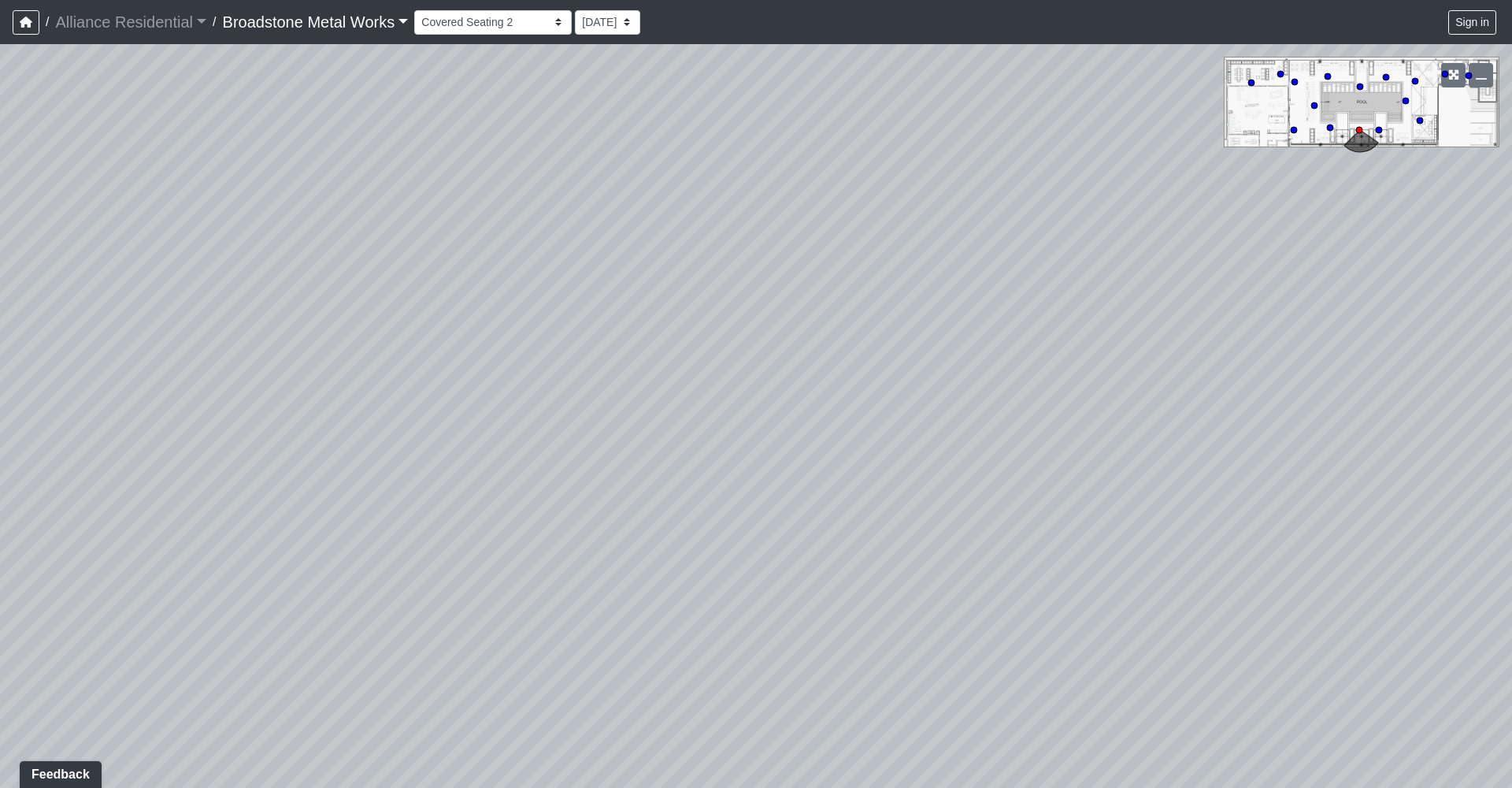 drag, startPoint x: 697, startPoint y: 319, endPoint x: 815, endPoint y: 473, distance: 194.0103 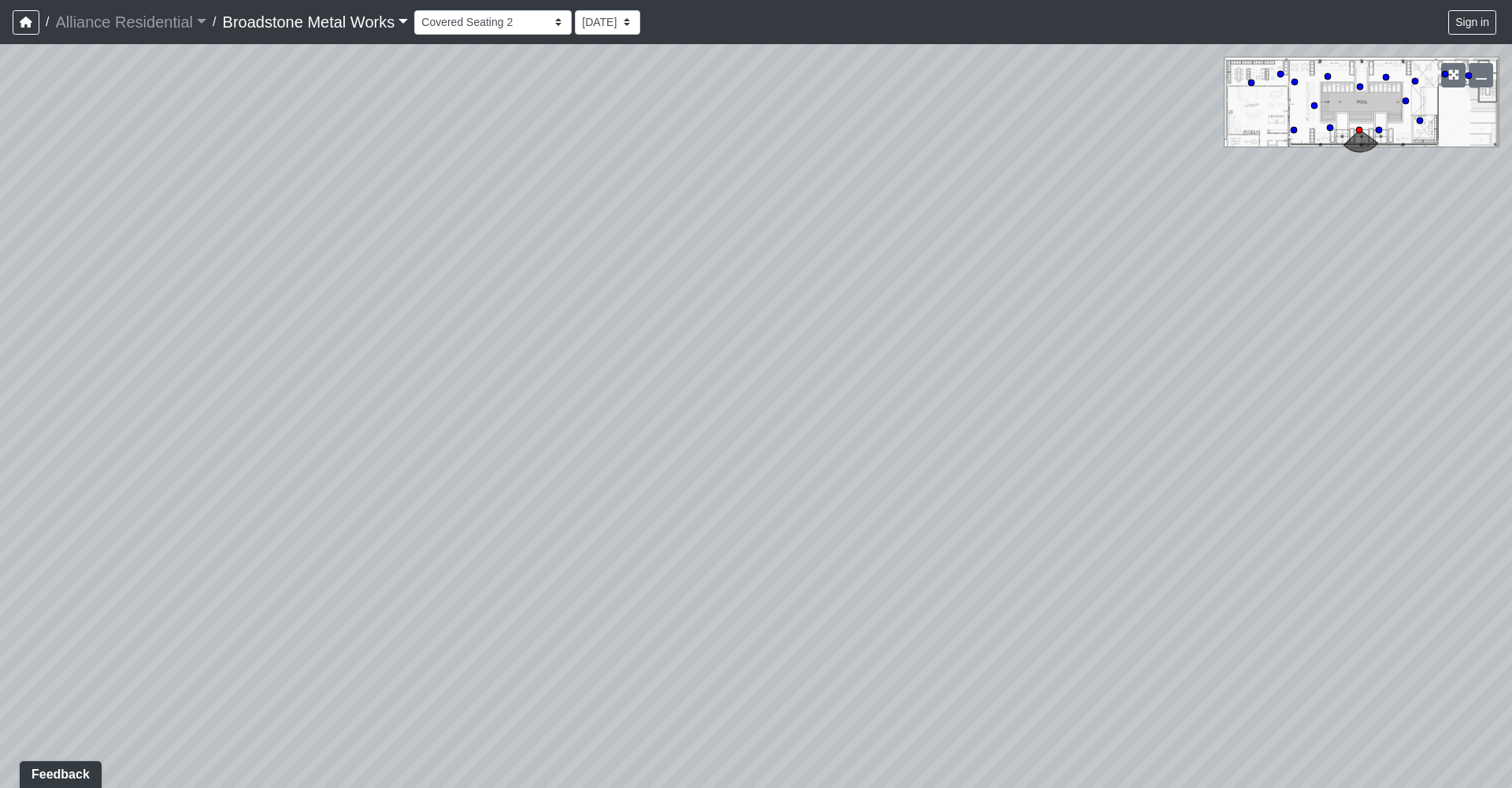click on "Loading... Fitness Mirrors Loading... Fitness Equipment Loading... Fitness Entry Loading... Lounge Entry Loading... Fitness Equipment Loading... Study Rooms Loading... Lounge Seating Loading... Lounge Tables Loading... Lounge Arch Wall Loading... [GEOGRAPHIC_DATA] Exit Loading... Lounge Entry Loading... Lounge Kitchen Loading... Lounge Tables Loading... Bathroom Hall Loading... Pool Deck - Pool Deck Entry Loading... Sunshelf Loading... Covered Seating 1 Loading... Amenity - Lounge Entry Loading... Pool Deck North Loading... Sunshelf Loading... Pool Deck Entry Loading... Chaise Lounge 1 Loading... Covered Seating 2 Loading... Chaise Lounge 2 Loading... Covered Seating 1 Loading... Covered Seating 3 Loading... Covered Seating 2 Loading... Chaise Lounge 2 Loading... Chaise Lounge 3 Loading... Garden Lounge Loading... Grill Seating Loading... South Seating Loading... Covered Seating 3 Loading... Chaise Lounge 3 Loading... South Seating Loading... Grill Station Loading... Garden Lounge Loading... South Seating" at bounding box center [756, 416] 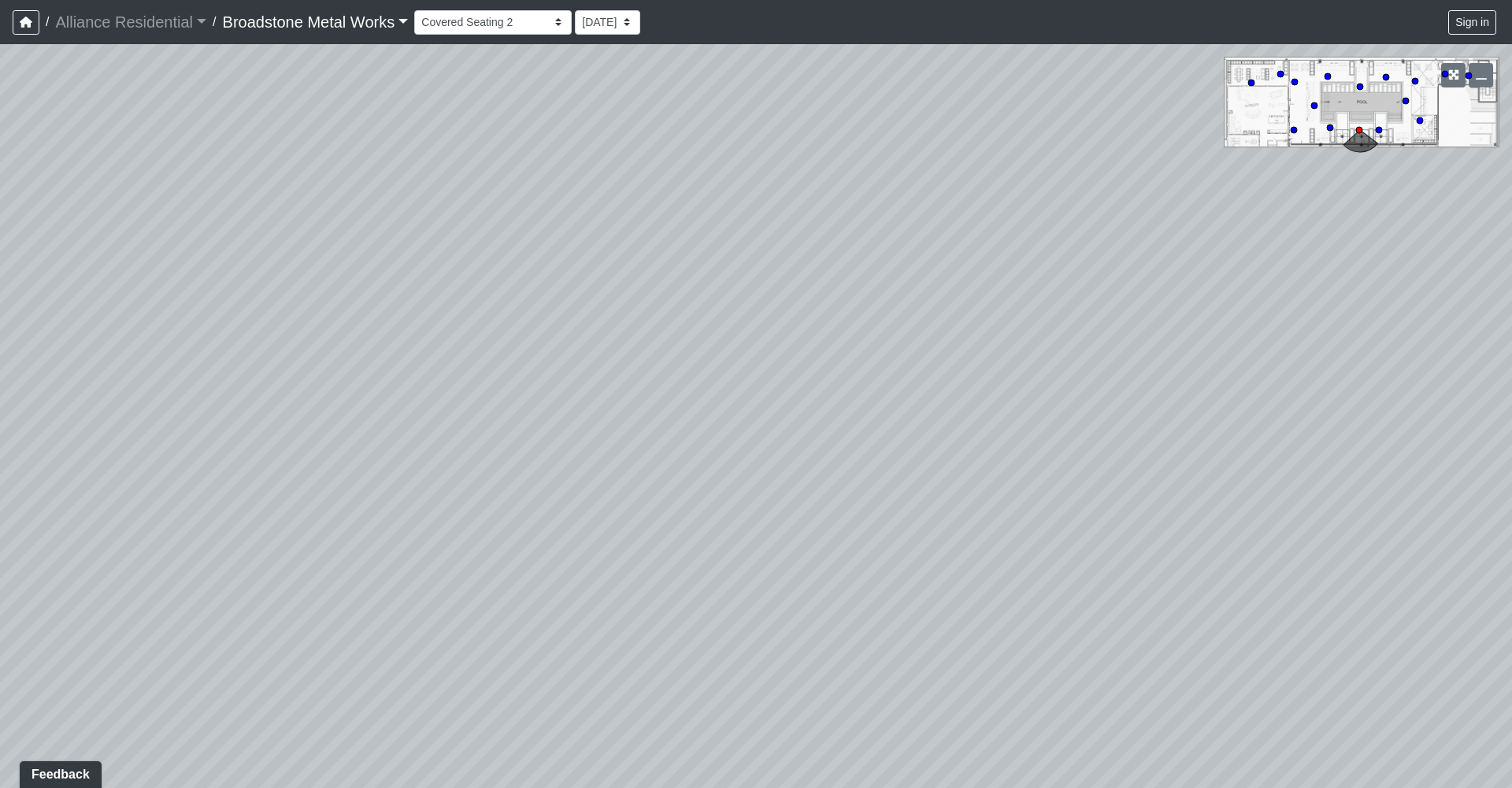 drag, startPoint x: 799, startPoint y: 422, endPoint x: 783, endPoint y: 385, distance: 40.31129 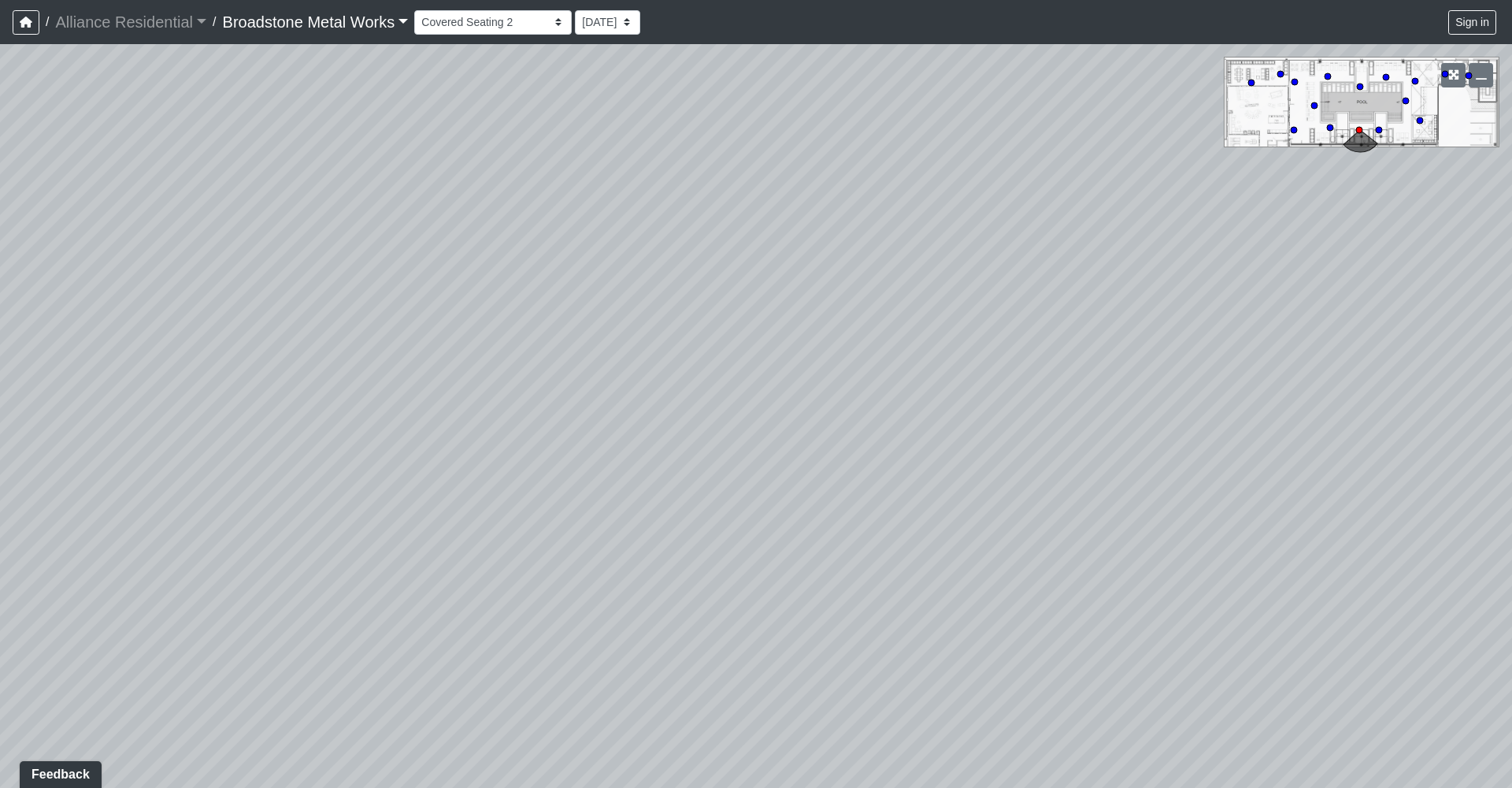 click on "Loading... Fitness Mirrors Loading... Fitness Equipment Loading... Fitness Entry Loading... Lounge Entry Loading... Fitness Equipment Loading... Study Rooms Loading... Lounge Seating Loading... Lounge Tables Loading... Lounge Arch Wall Loading... [GEOGRAPHIC_DATA] Exit Loading... Lounge Entry Loading... Lounge Kitchen Loading... Lounge Tables Loading... Bathroom Hall Loading... Pool Deck - Pool Deck Entry Loading... Sunshelf Loading... Covered Seating 1 Loading... Amenity - Lounge Entry Loading... Pool Deck North Loading... Sunshelf Loading... Pool Deck Entry Loading... Chaise Lounge 1 Loading... Covered Seating 2 Loading... Chaise Lounge 2 Loading... Covered Seating 1 Loading... Covered Seating 3 Loading... Covered Seating 2 Loading... Chaise Lounge 2 Loading... Chaise Lounge 3 Loading... Garden Lounge Loading... Grill Seating Loading... South Seating Loading... Covered Seating 3 Loading... Chaise Lounge 3 Loading... South Seating Loading... Grill Station Loading... Garden Lounge Loading... South Seating" at bounding box center (756, 416) 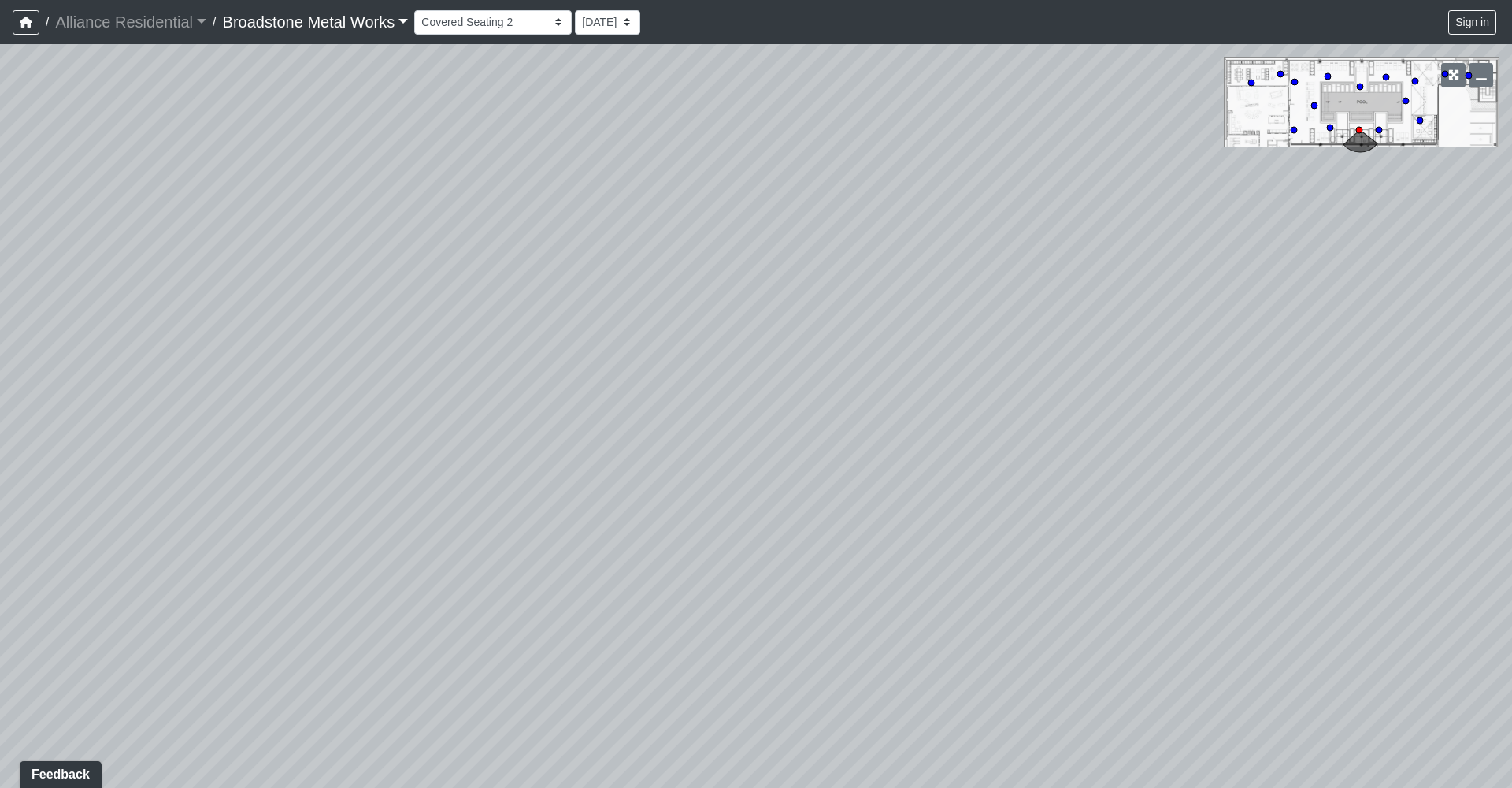 click on "Loading... Fitness Mirrors Loading... Fitness Equipment Loading... Fitness Entry Loading... Lounge Entry Loading... Fitness Equipment Loading... Study Rooms Loading... Lounge Seating Loading... Lounge Tables Loading... Lounge Arch Wall Loading... [GEOGRAPHIC_DATA] Exit Loading... Lounge Entry Loading... Lounge Kitchen Loading... Lounge Tables Loading... Bathroom Hall Loading... Pool Deck - Pool Deck Entry Loading... Sunshelf Loading... Covered Seating 1 Loading... Amenity - Lounge Entry Loading... Pool Deck North Loading... Sunshelf Loading... Pool Deck Entry Loading... Chaise Lounge 1 Loading... Covered Seating 2 Loading... Chaise Lounge 2 Loading... Covered Seating 1 Loading... Covered Seating 3 Loading... Covered Seating 2 Loading... Chaise Lounge 2 Loading... Chaise Lounge 3 Loading... Garden Lounge Loading... Grill Seating Loading... South Seating Loading... Covered Seating 3 Loading... Chaise Lounge 3 Loading... South Seating Loading... Grill Station Loading... Garden Lounge Loading... South Seating" at bounding box center (756, 416) 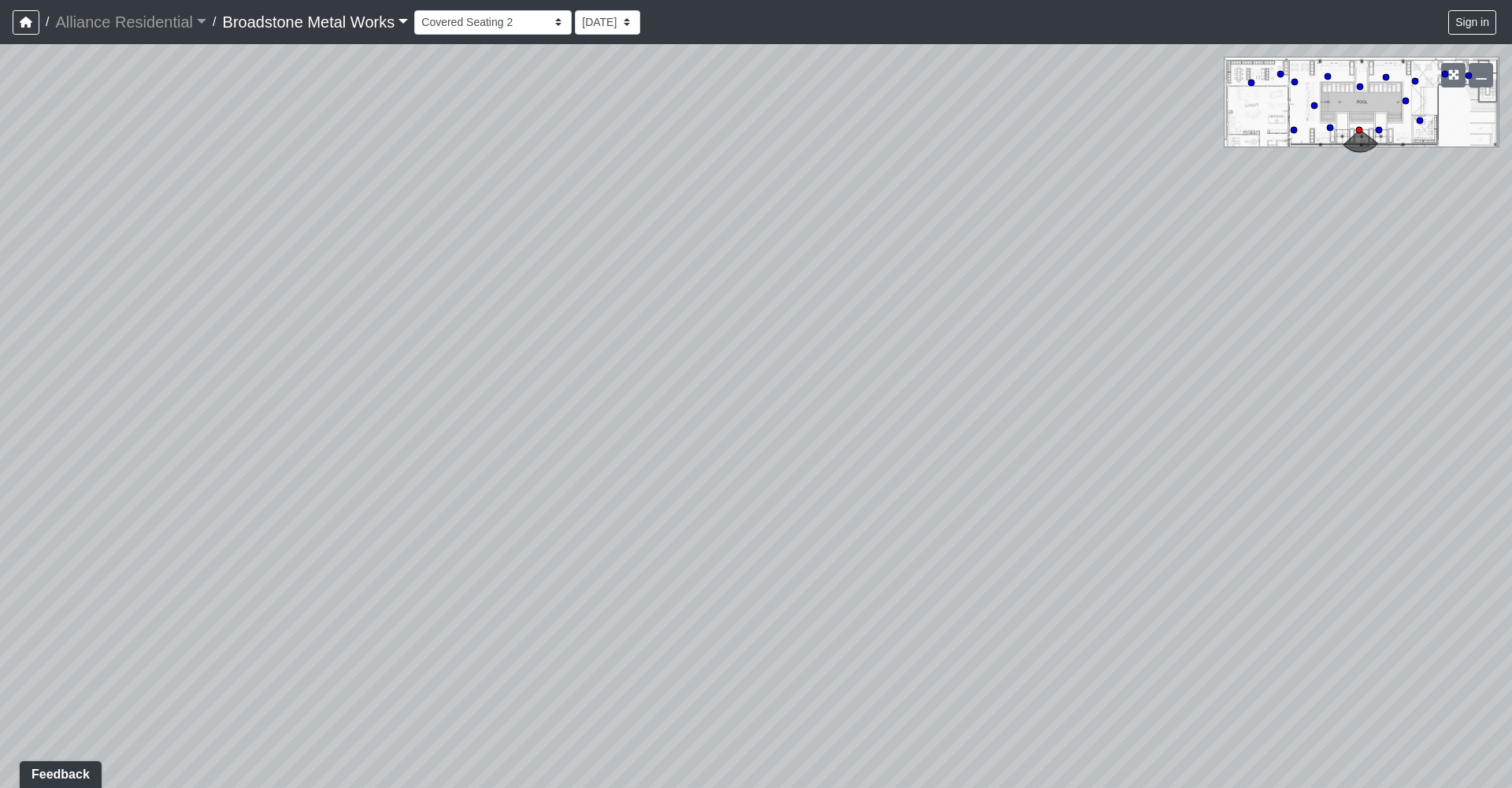 drag, startPoint x: 731, startPoint y: 652, endPoint x: 736, endPoint y: 635, distance: 17.720045 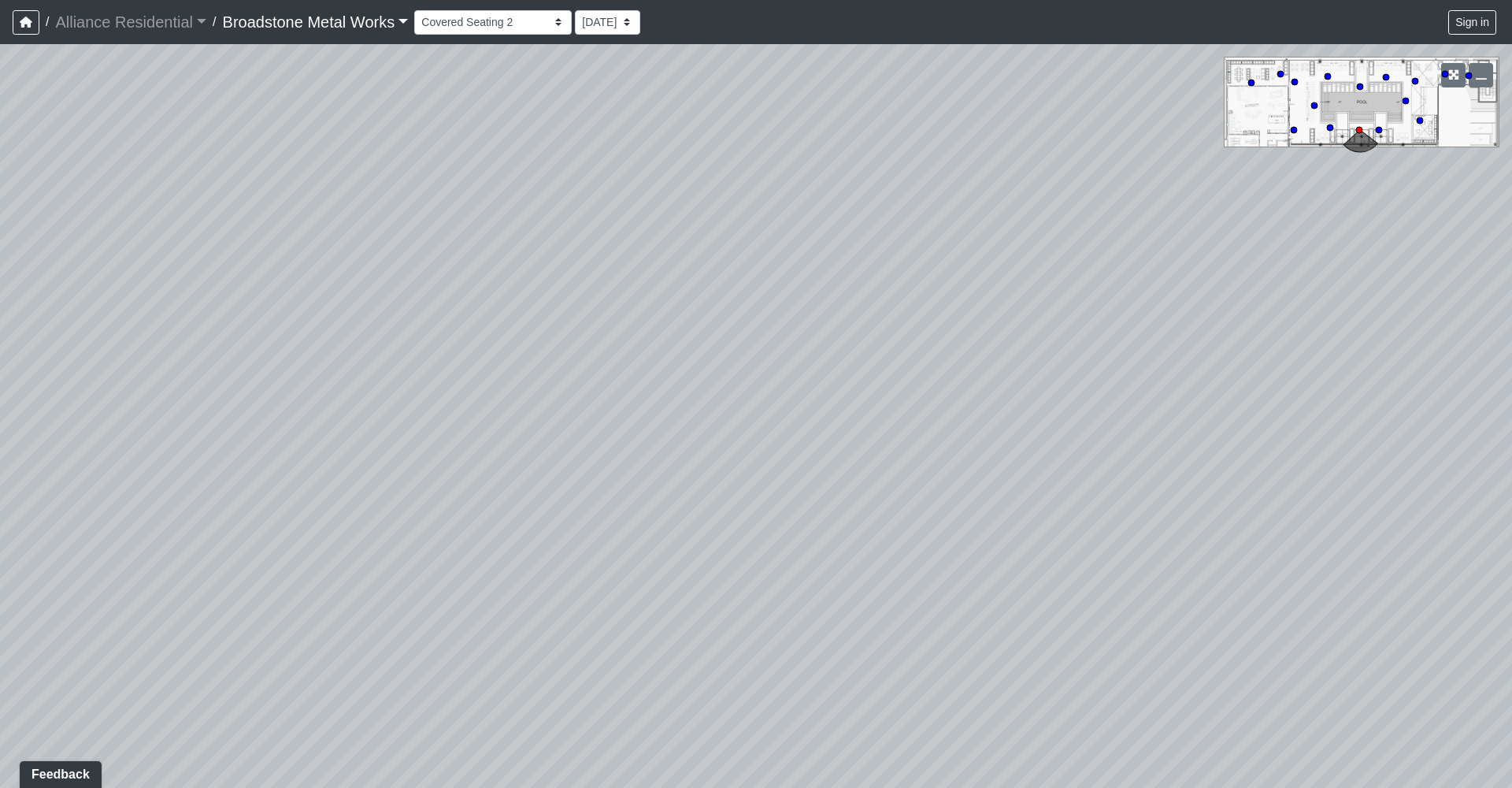 drag, startPoint x: 1443, startPoint y: 24, endPoint x: 1437, endPoint y: 30, distance: 8.485281 